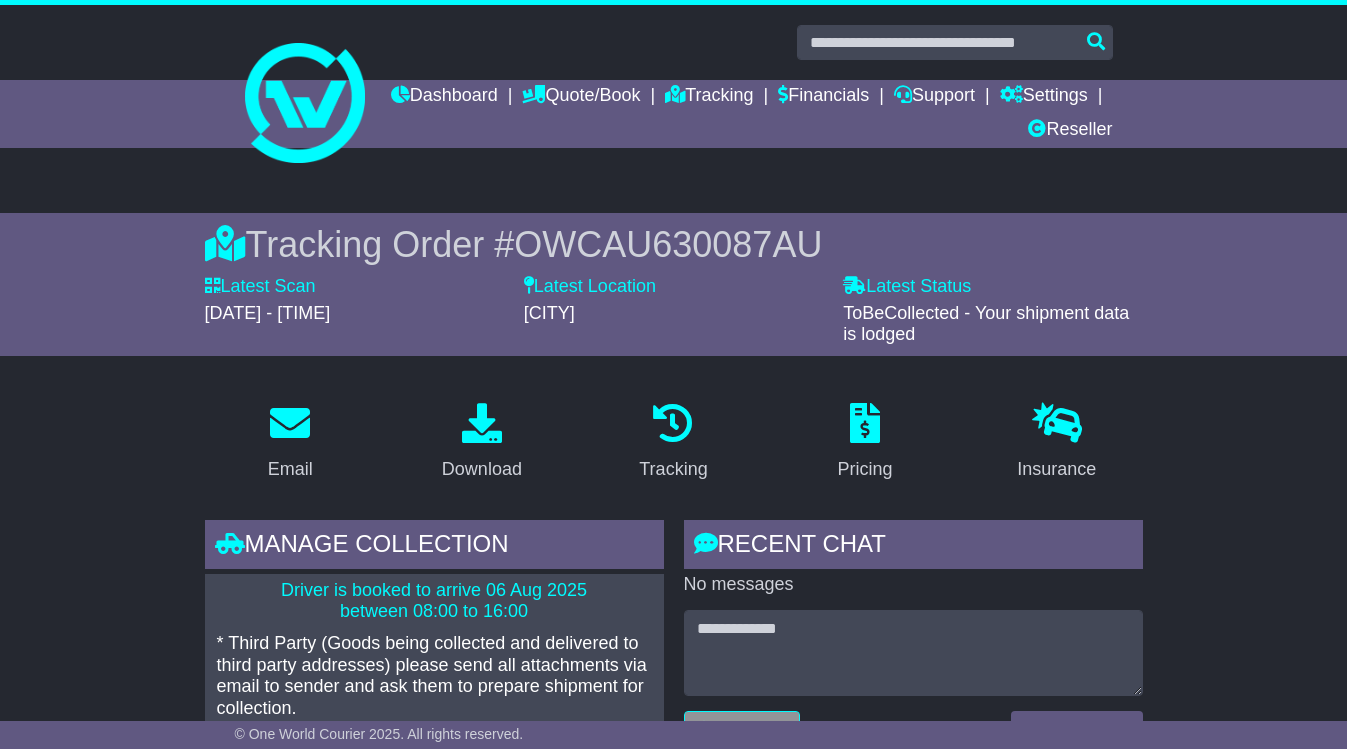 scroll, scrollTop: 500, scrollLeft: 0, axis: vertical 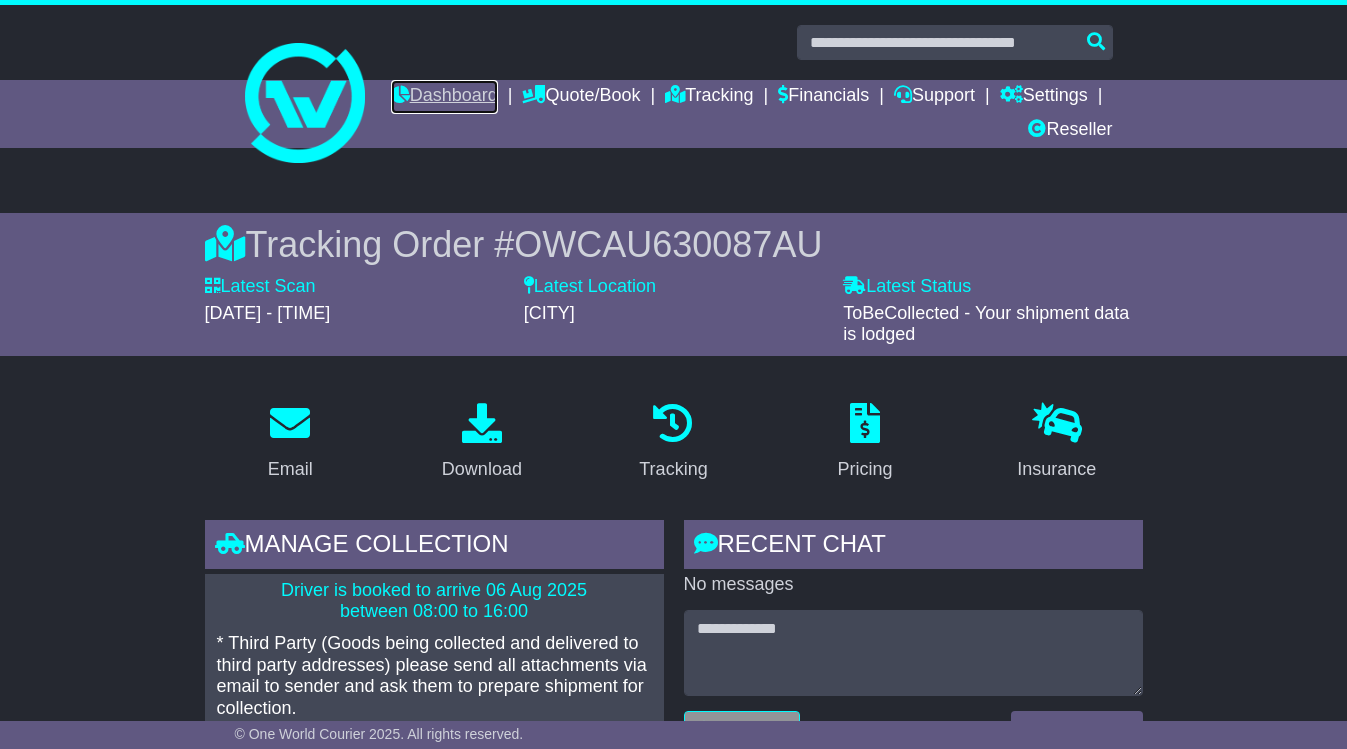 click on "Dashboard" at bounding box center [444, 97] 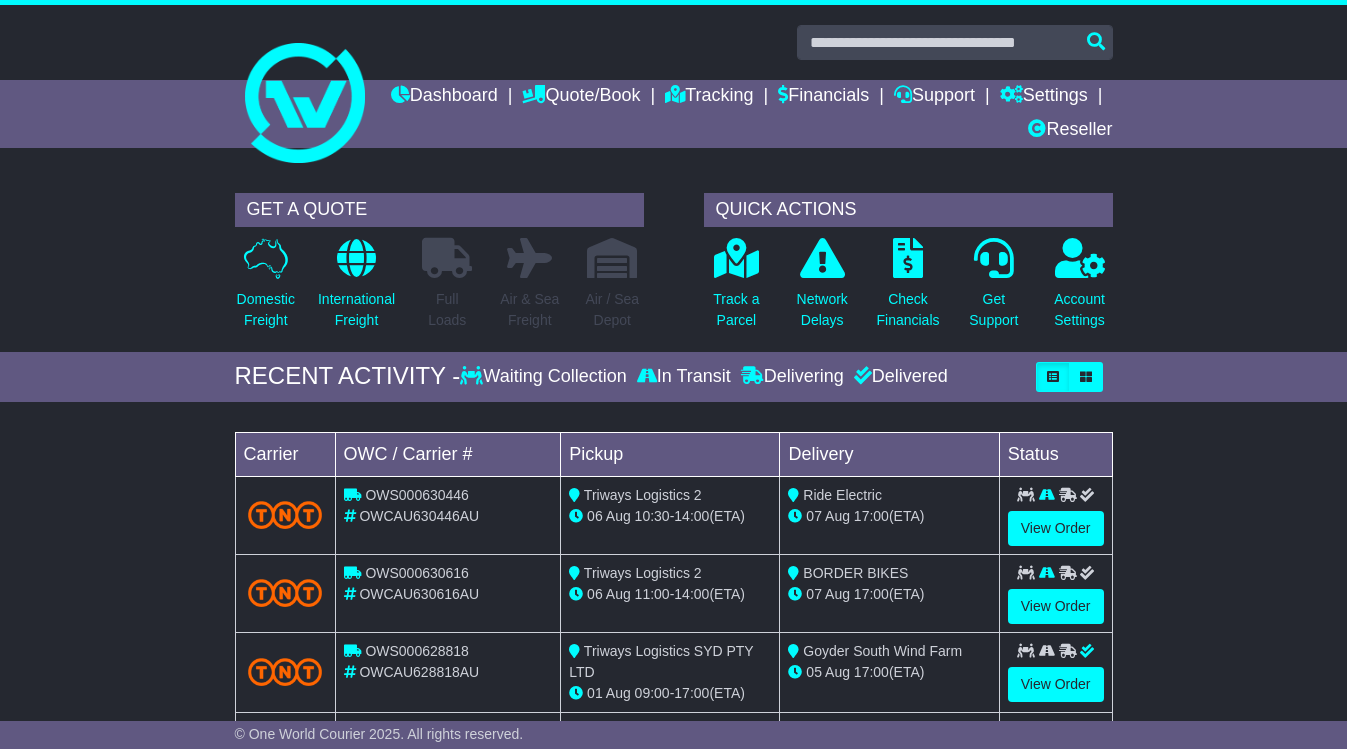 scroll, scrollTop: 0, scrollLeft: 0, axis: both 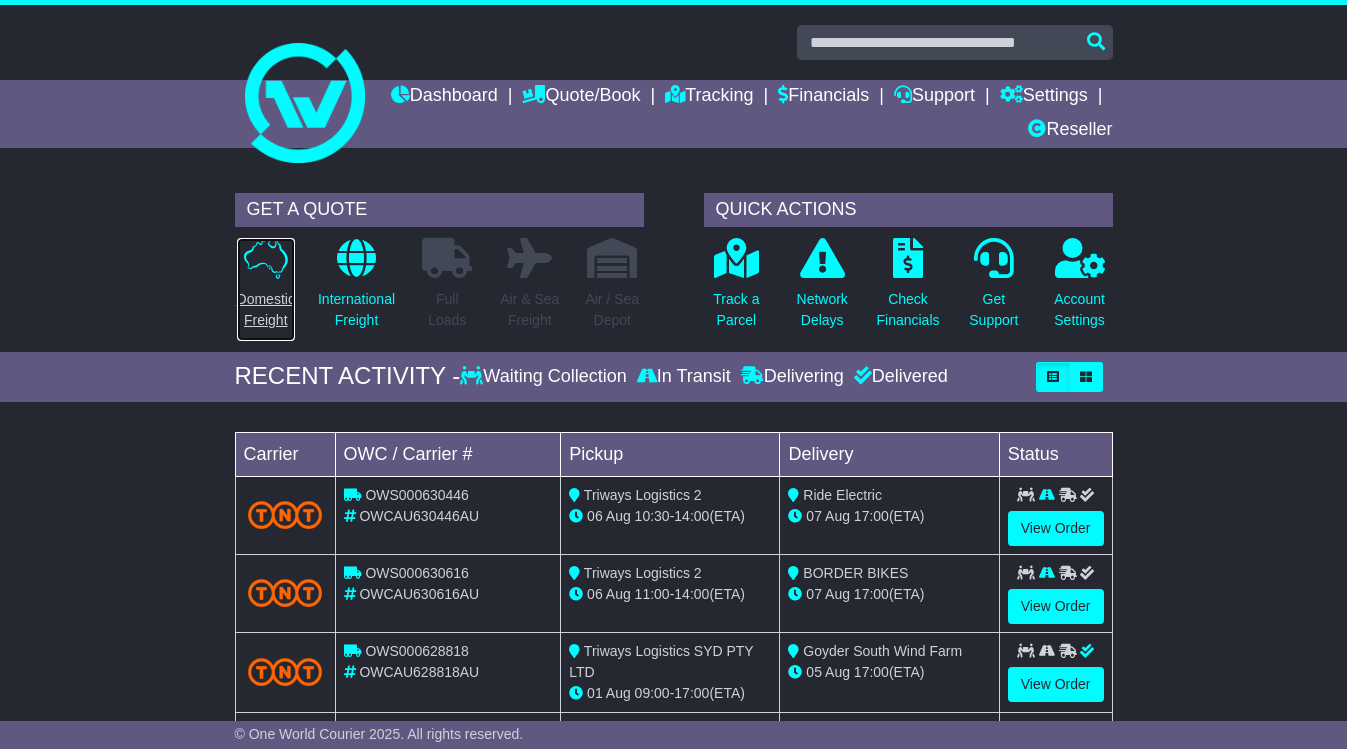 click at bounding box center (266, 258) 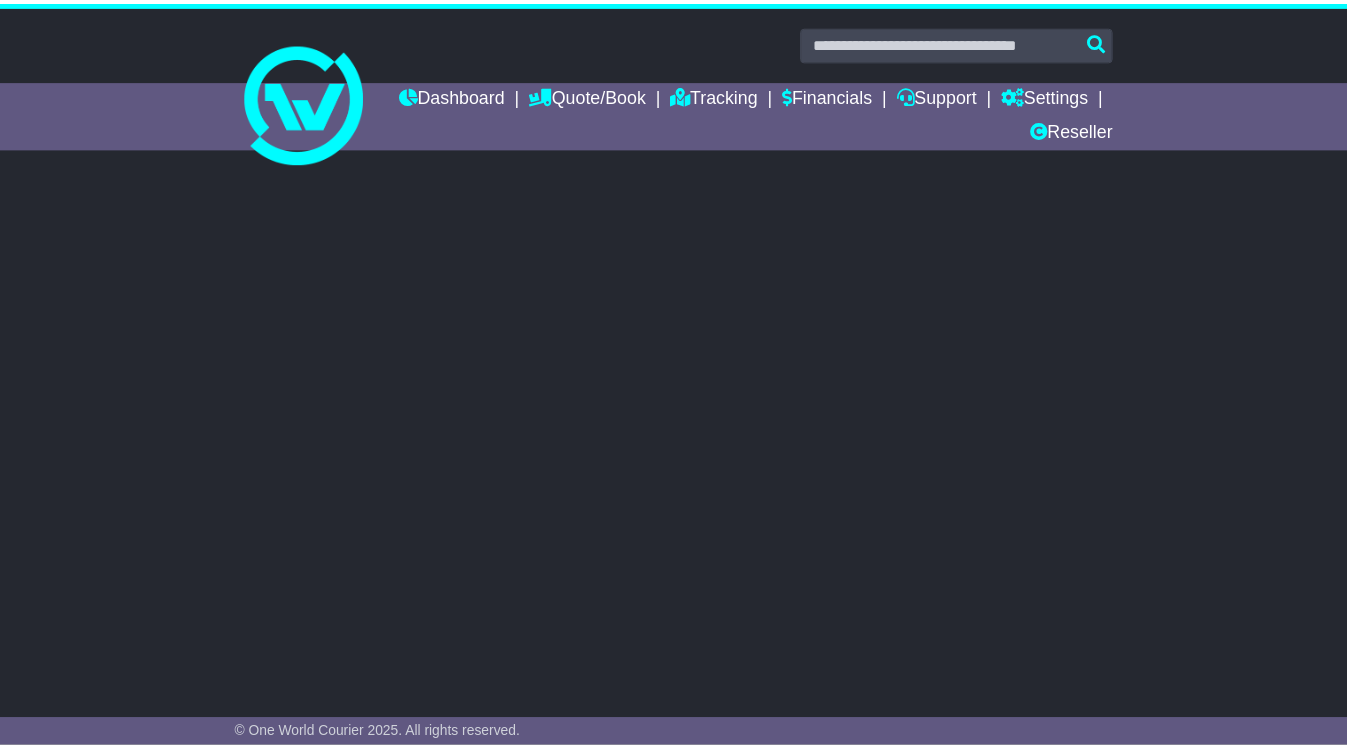 scroll, scrollTop: 0, scrollLeft: 0, axis: both 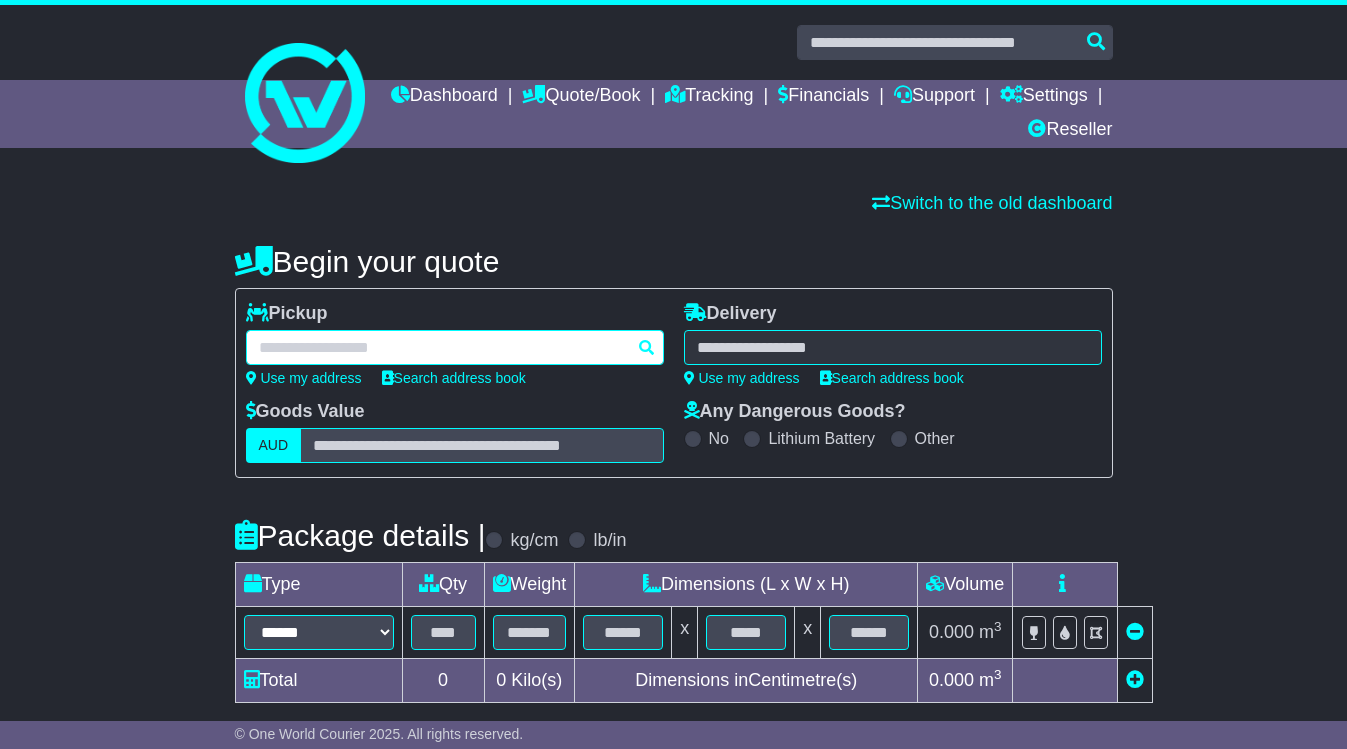 click at bounding box center [455, 347] 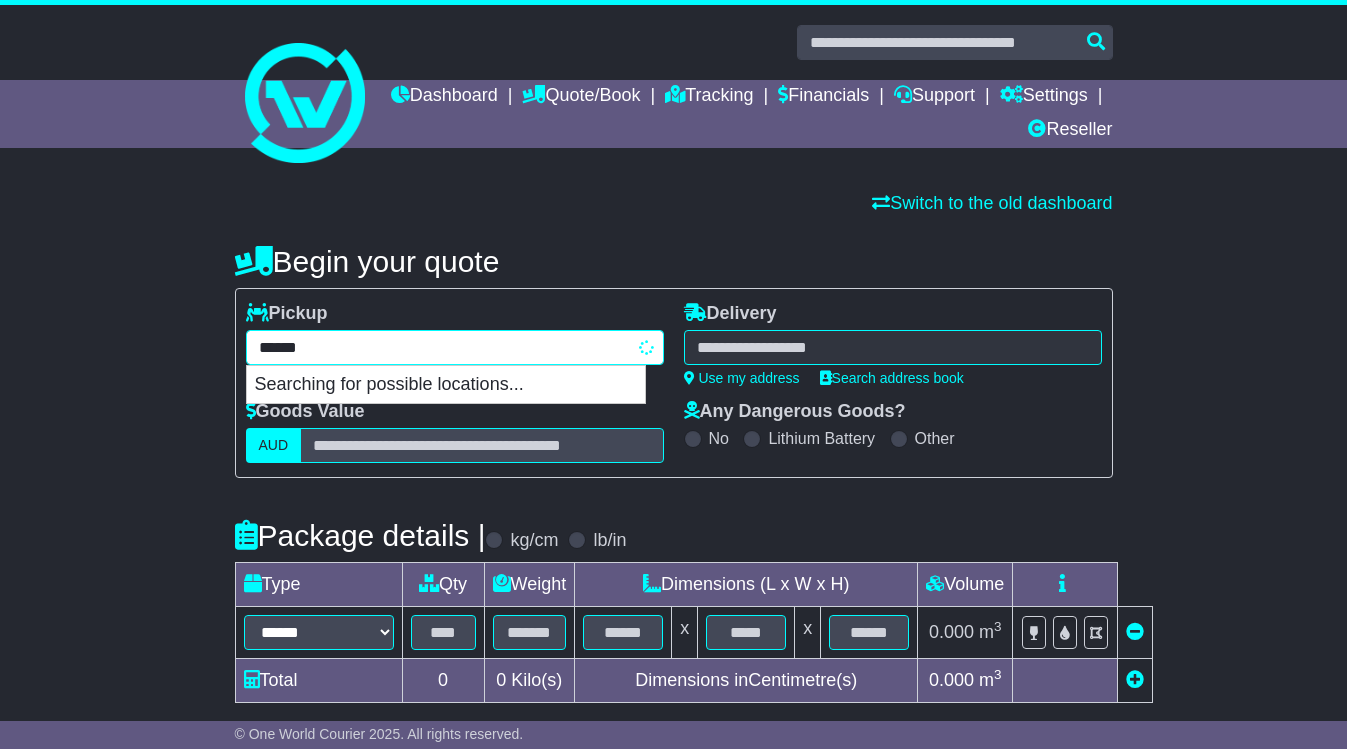 type on "*****" 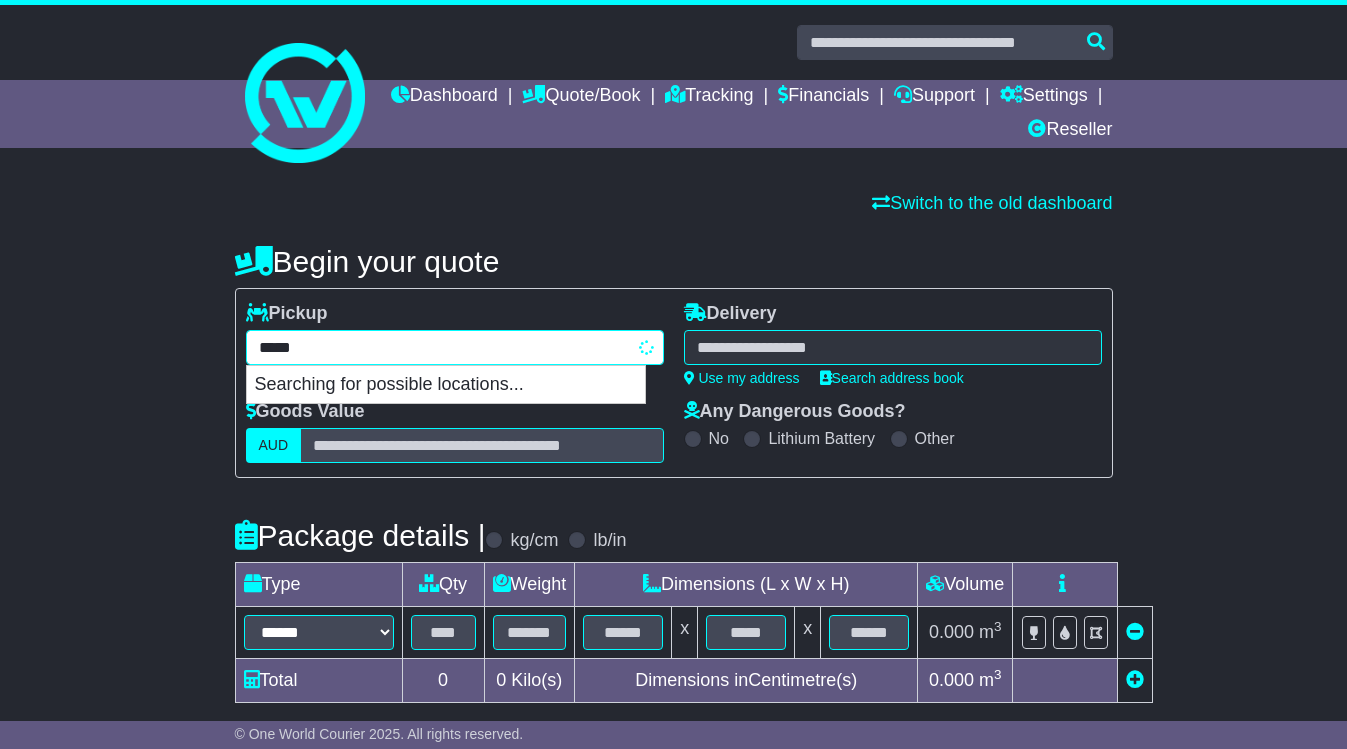 type on "*********" 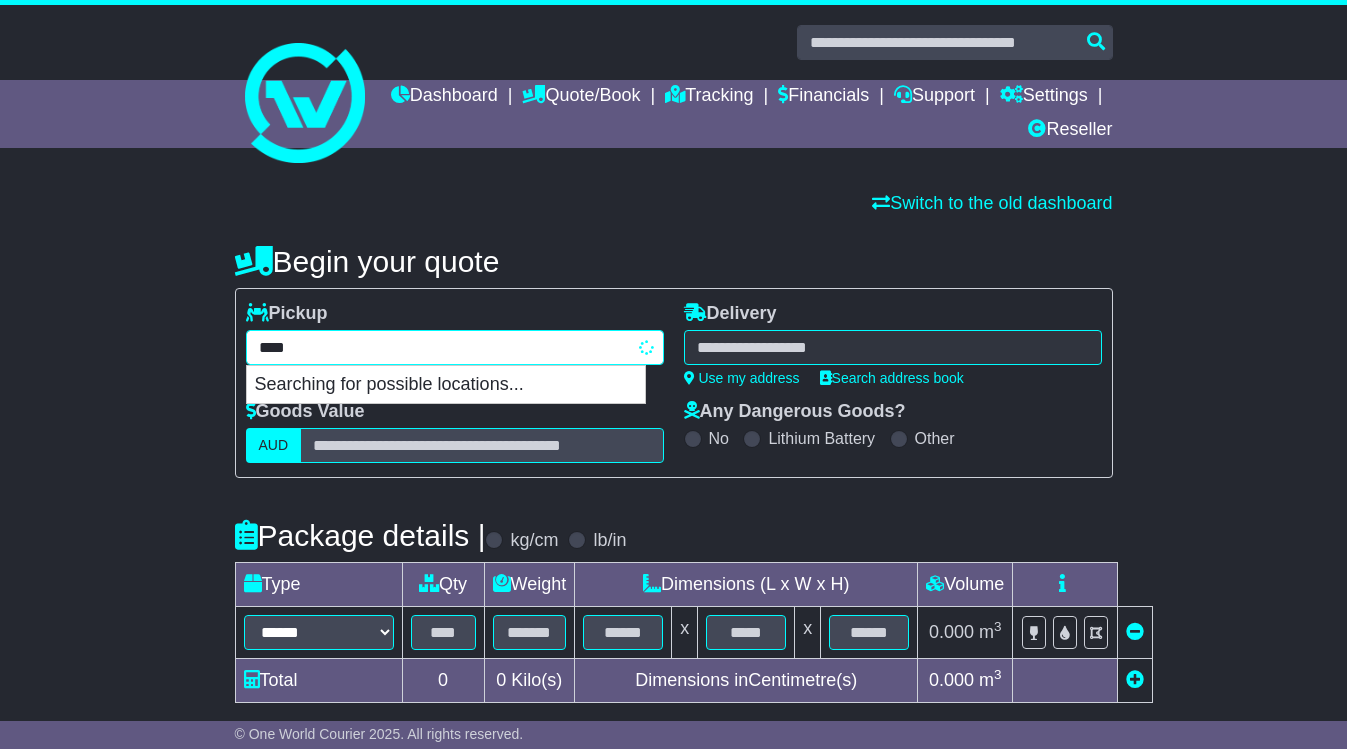 type 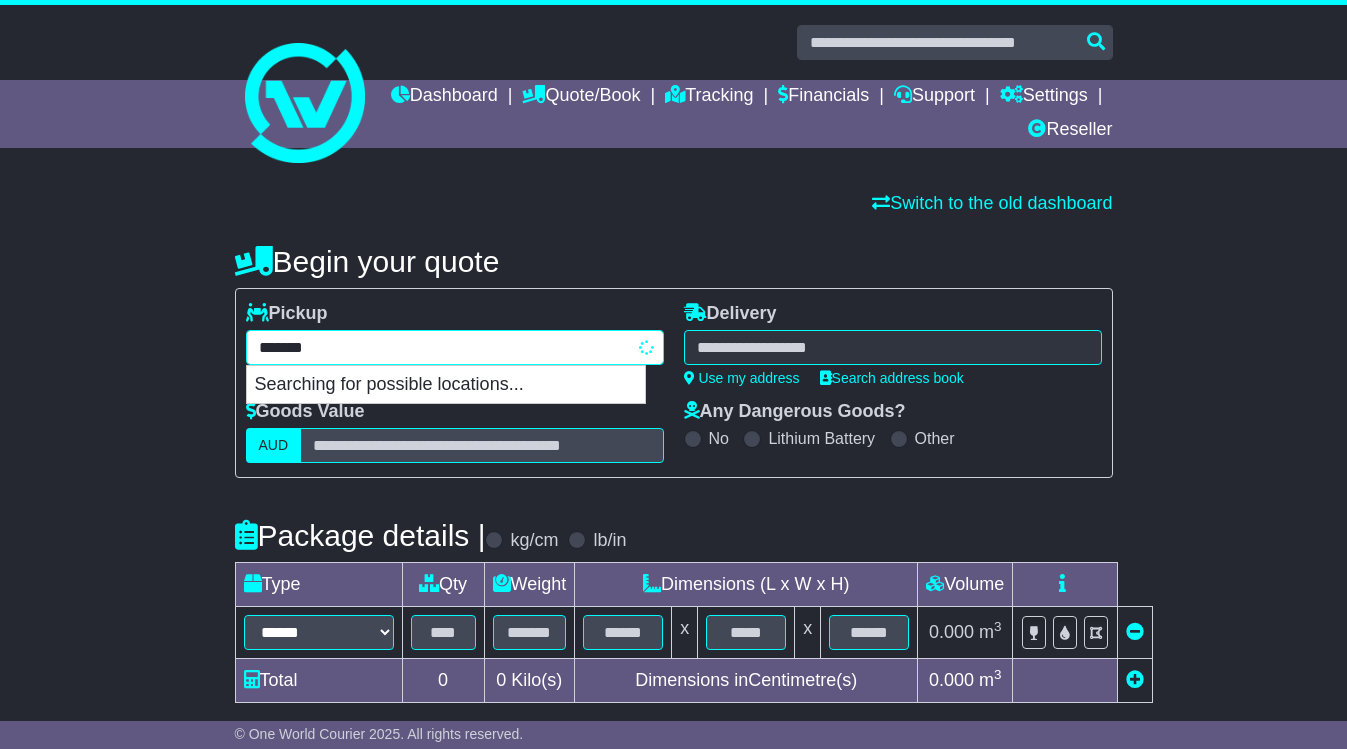 type on "********" 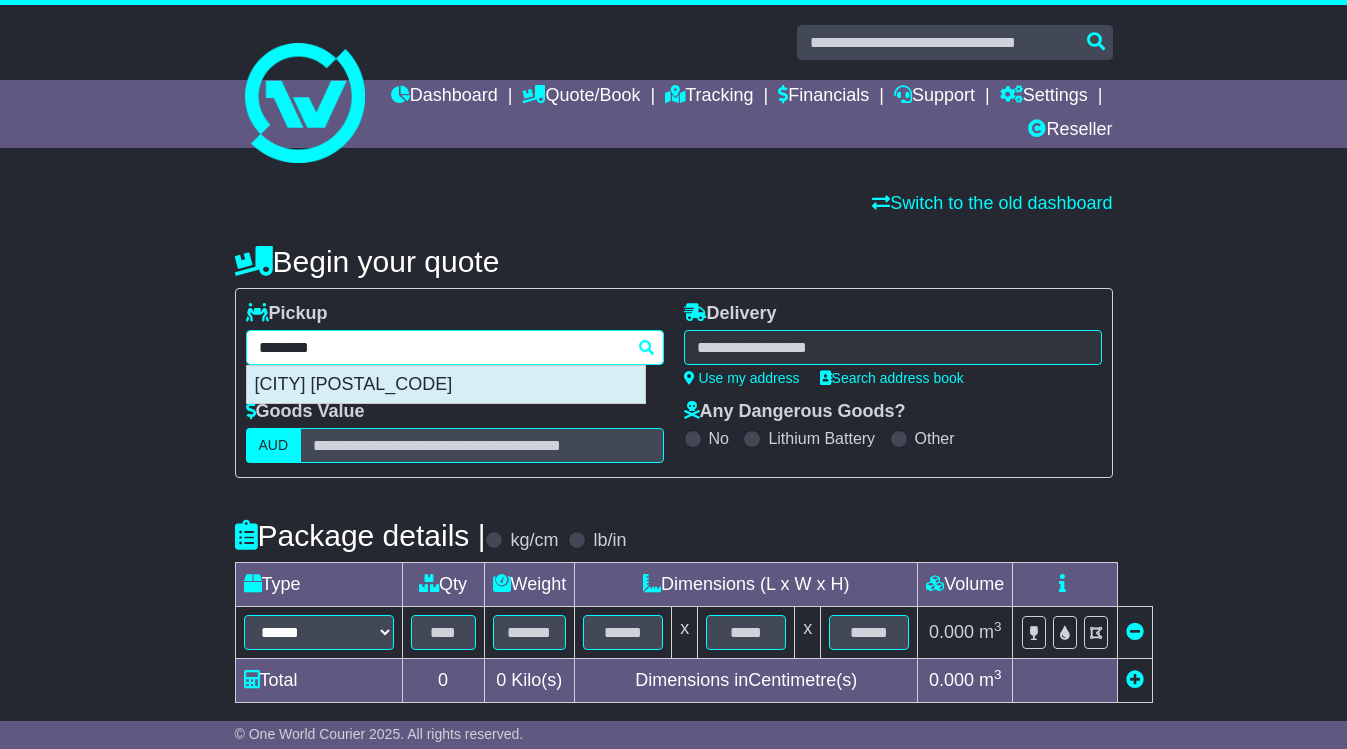 click on "POKOLBIN 2320" at bounding box center (446, 385) 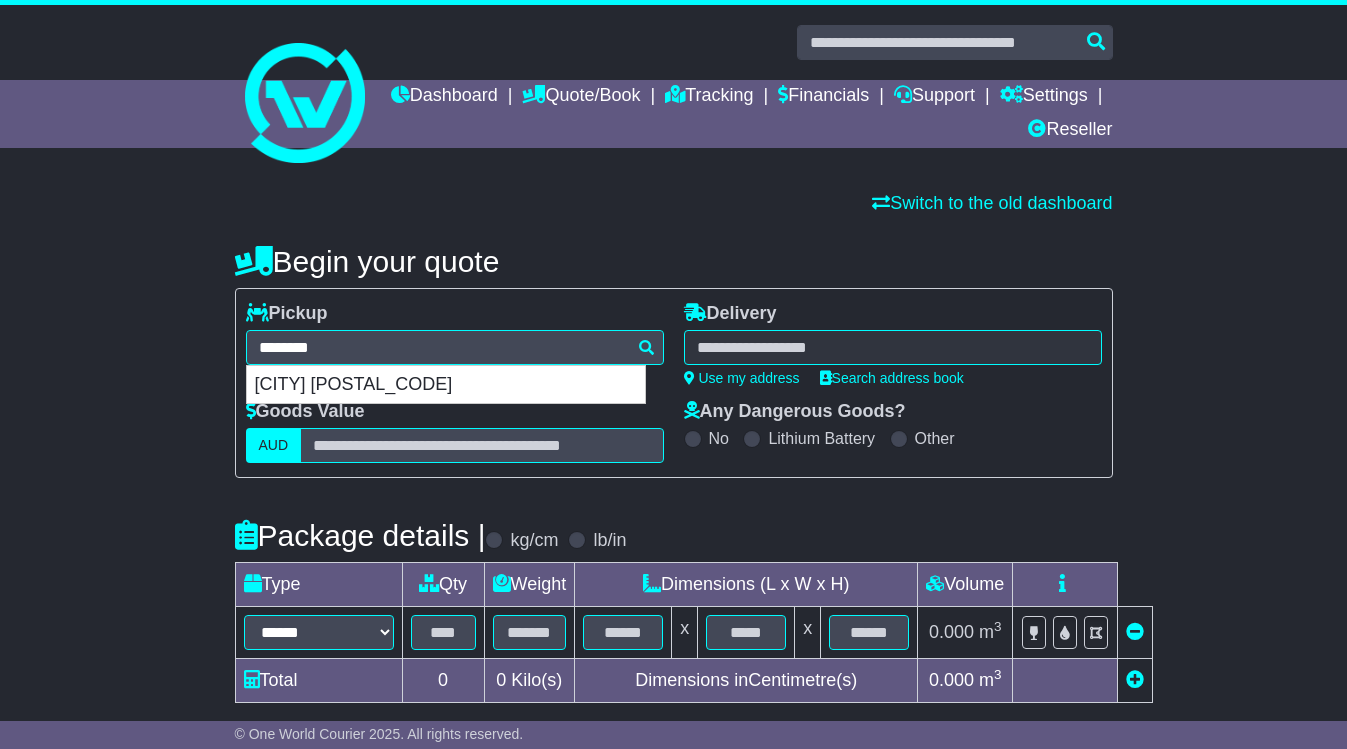 type on "**********" 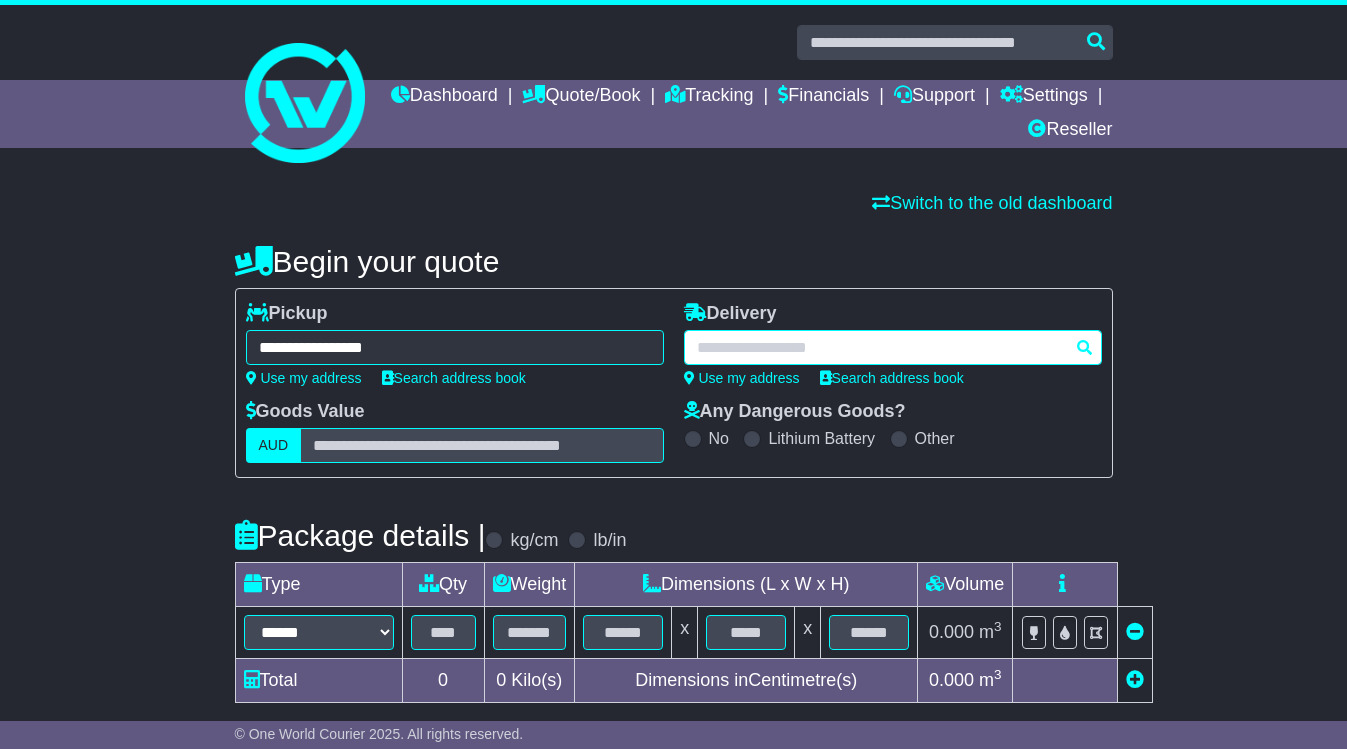 click at bounding box center (893, 347) 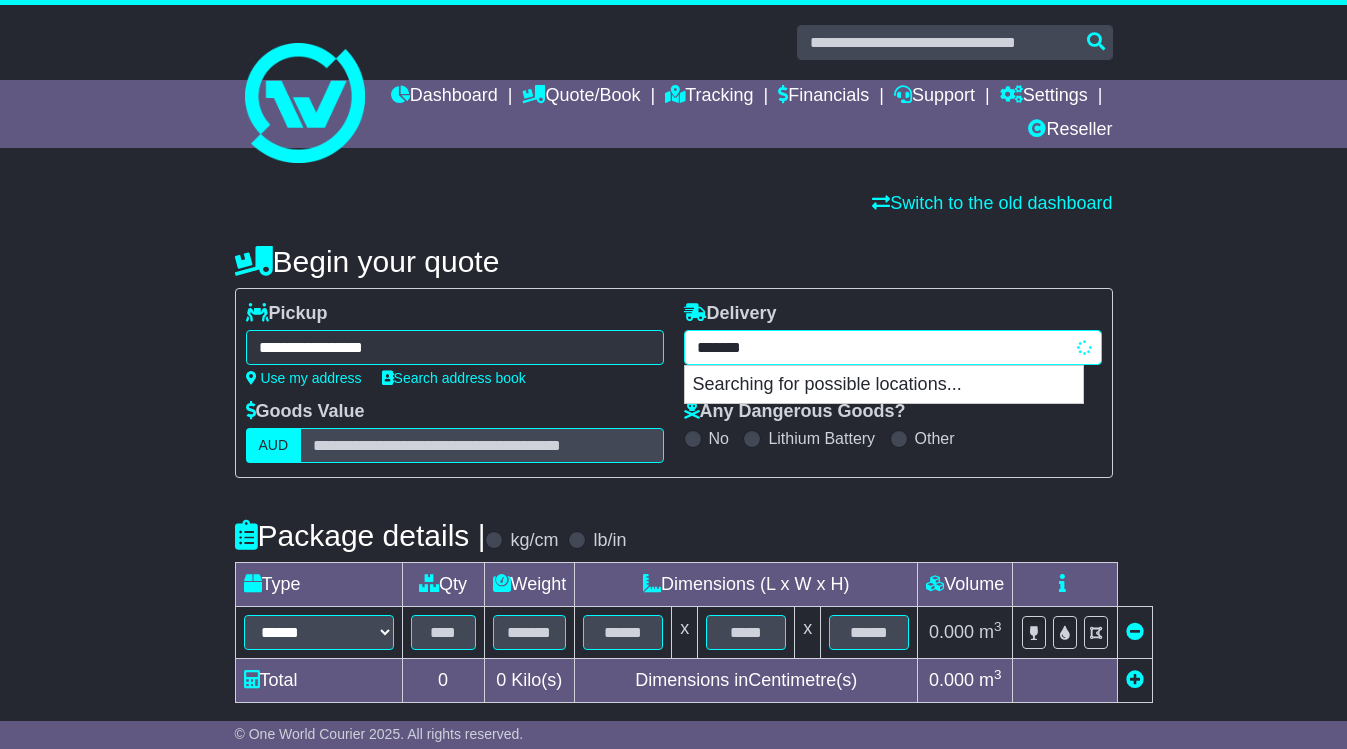 type on "********" 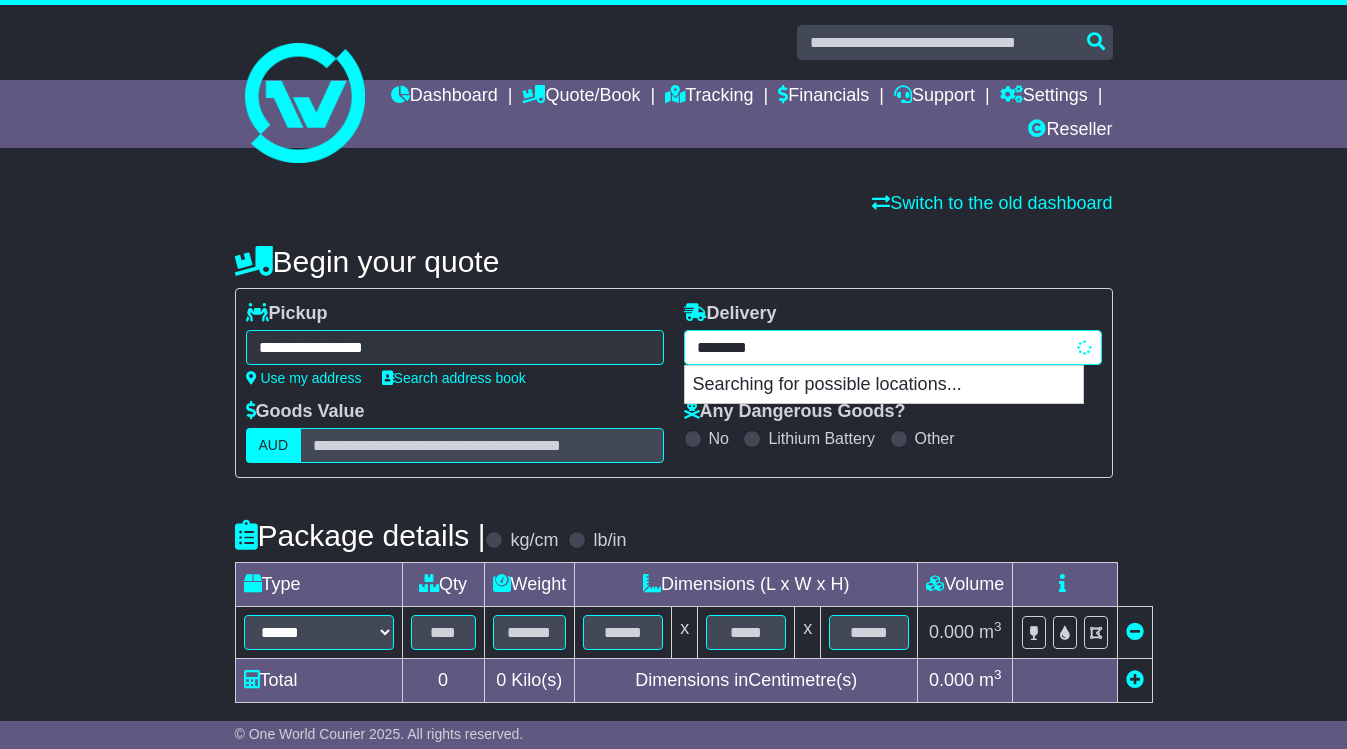type on "*********" 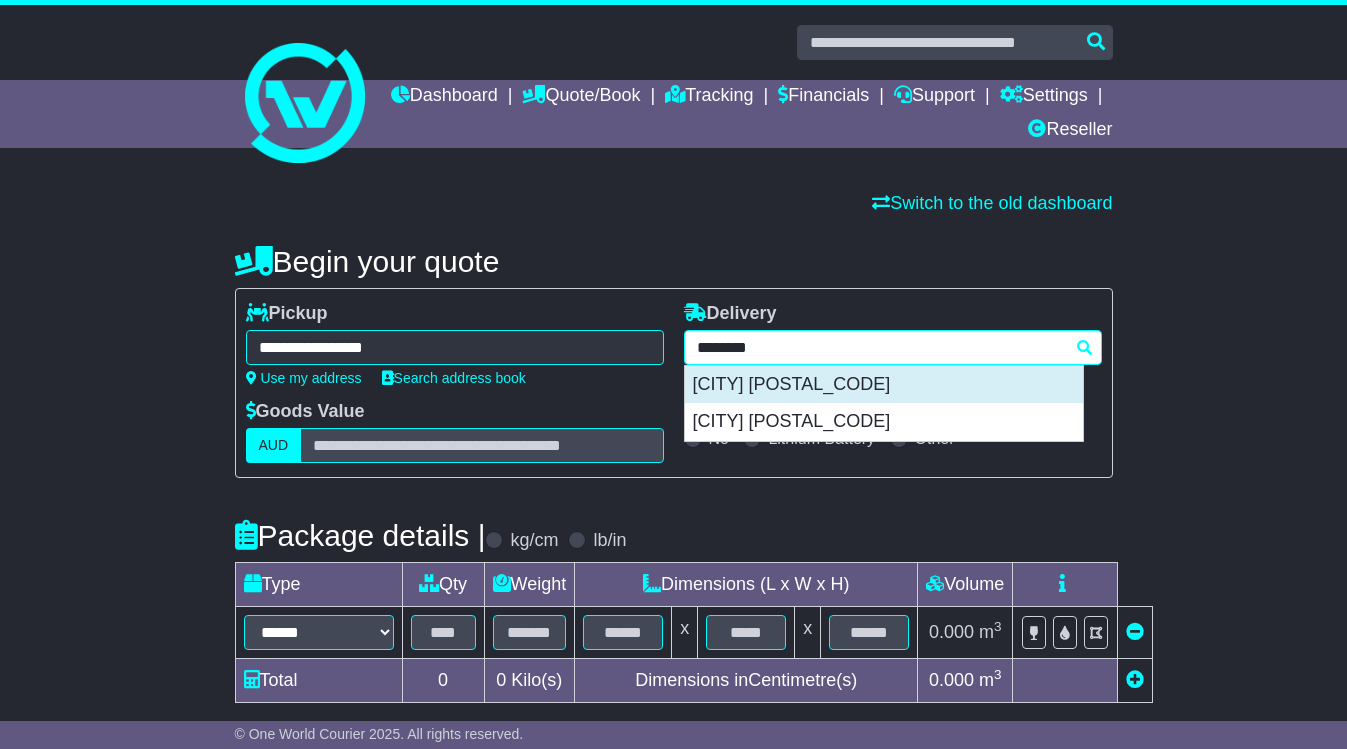 click on "CARINGBAH 2229" at bounding box center (884, 385) 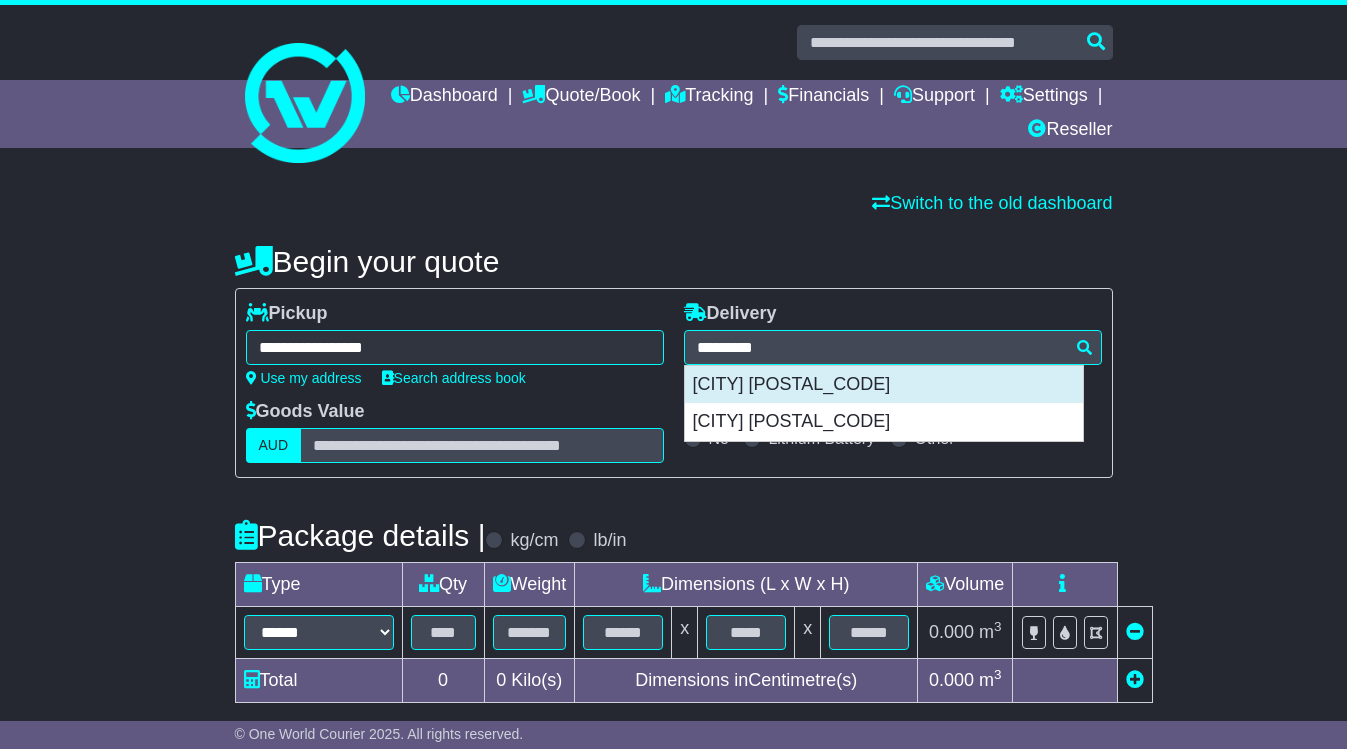 type on "**********" 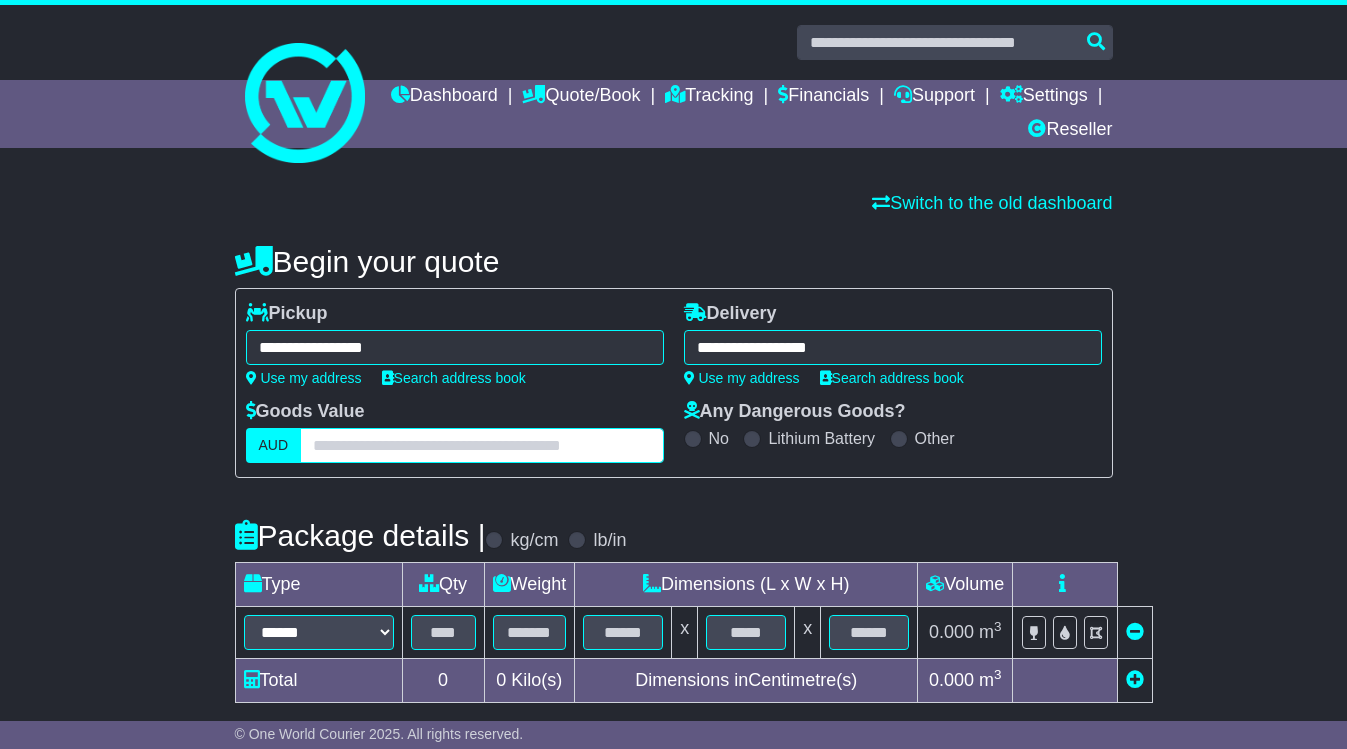 click at bounding box center [481, 445] 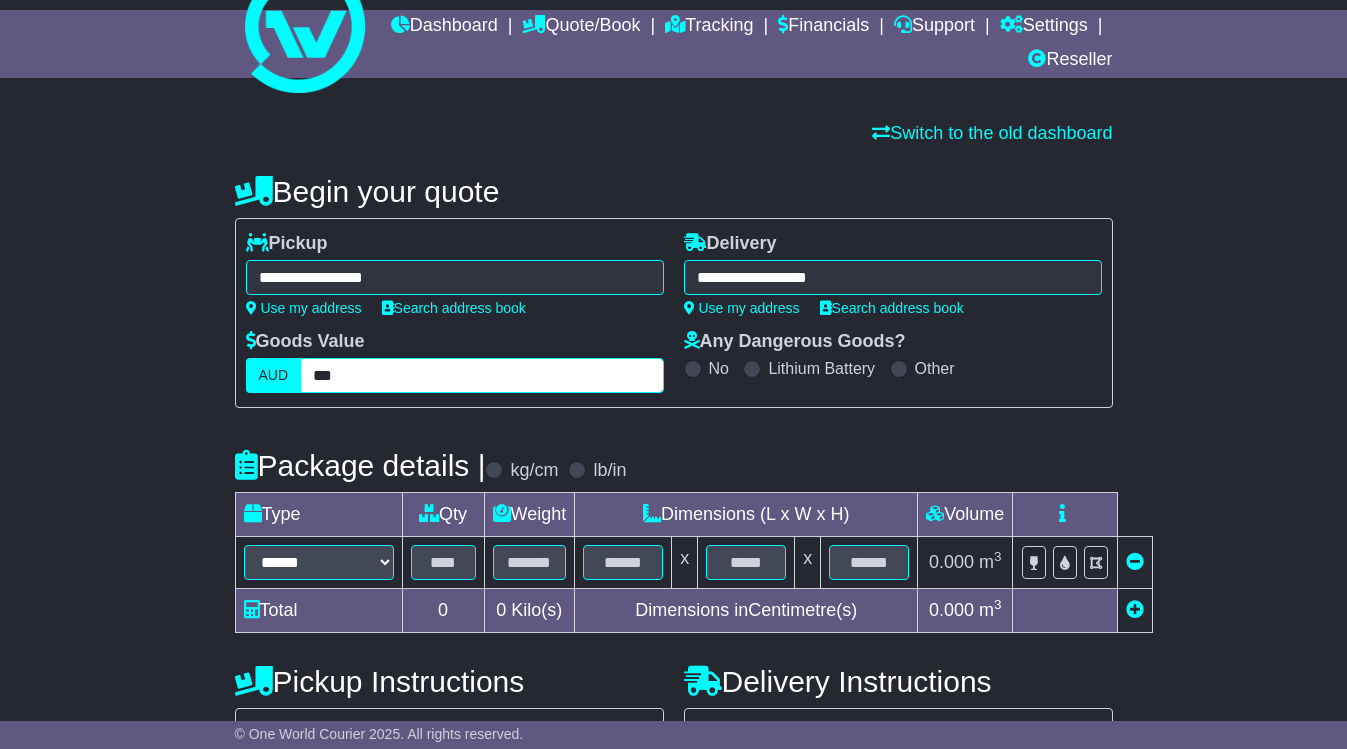 scroll, scrollTop: 300, scrollLeft: 0, axis: vertical 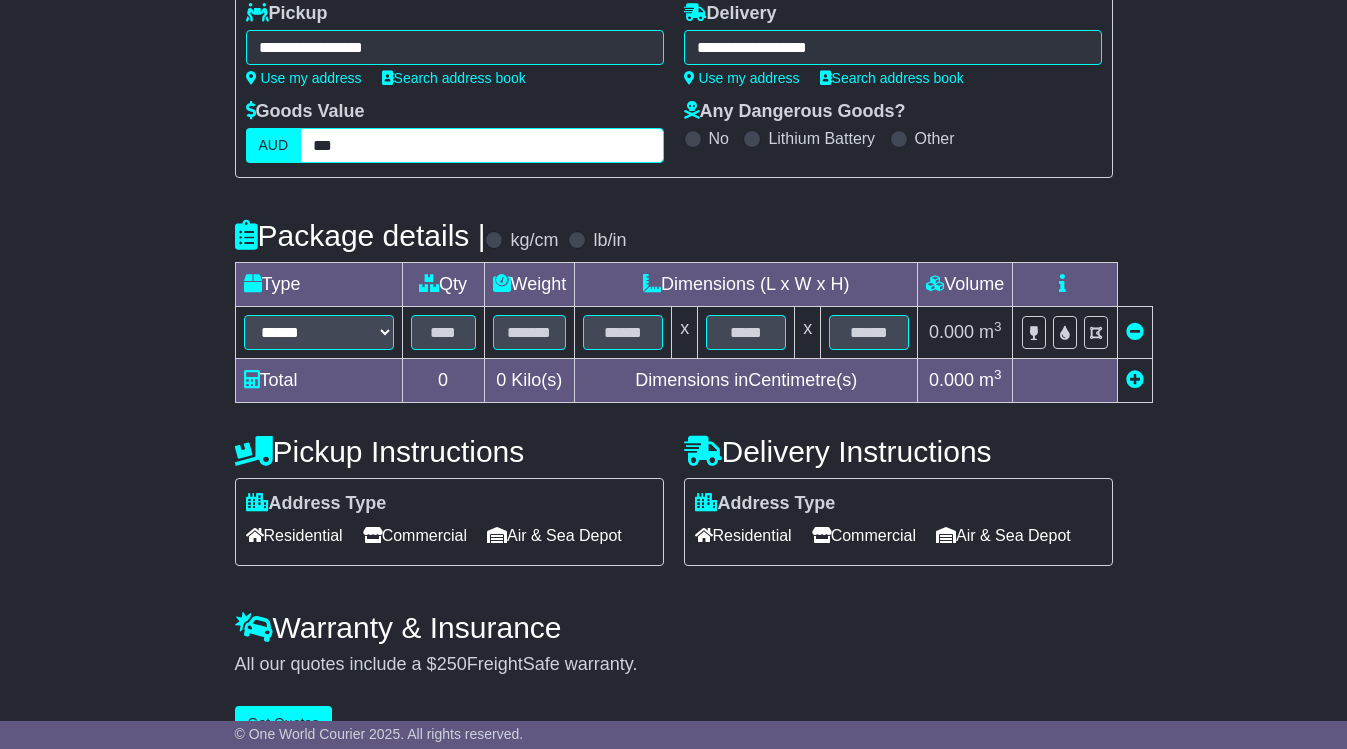 type on "***" 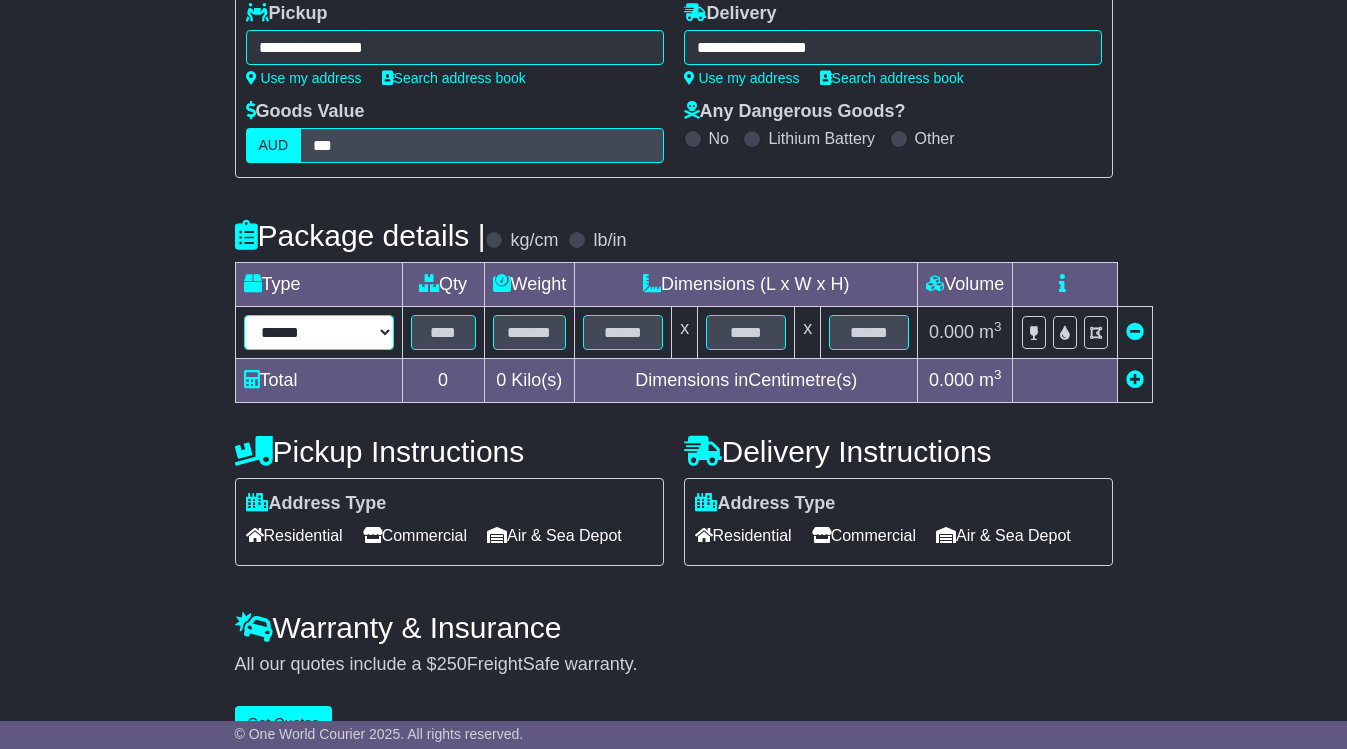 click on "****** ****** *** ******** ***** **** **** ****** *** *******" at bounding box center (319, 332) 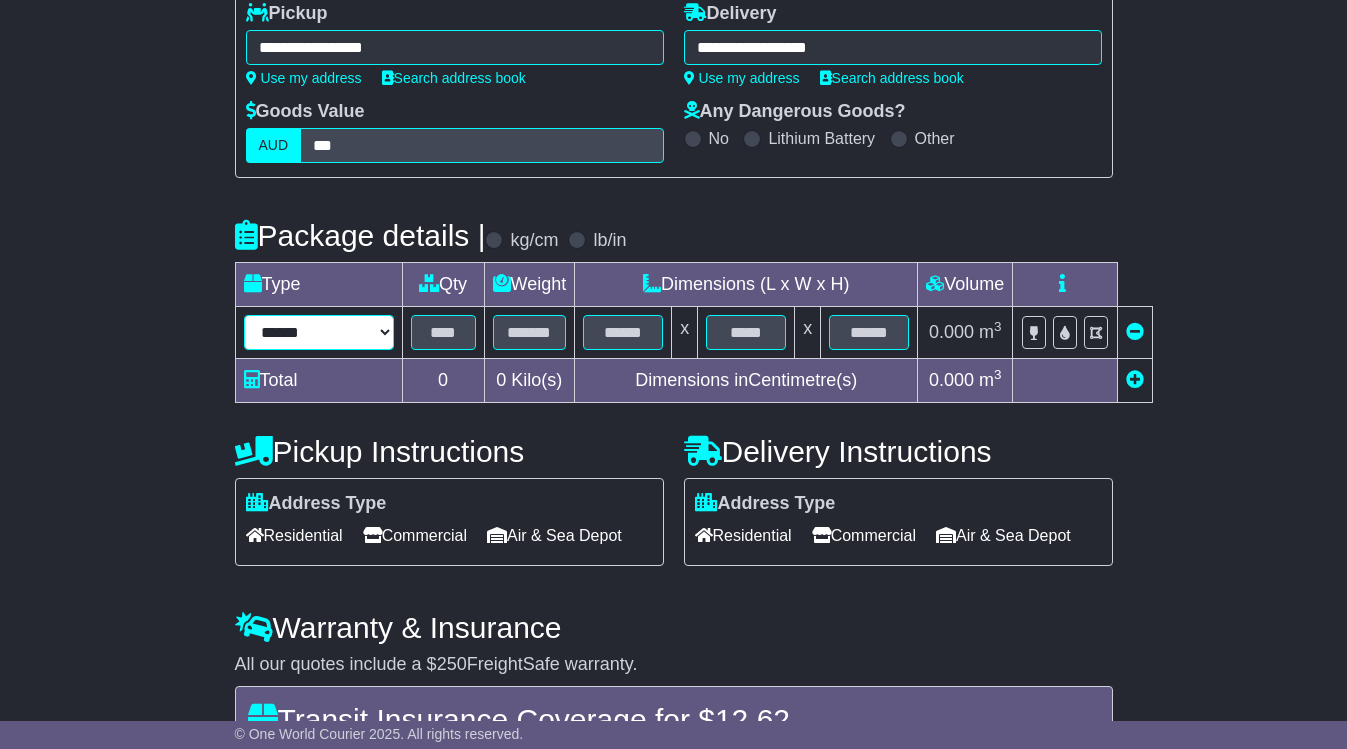 select on "*****" 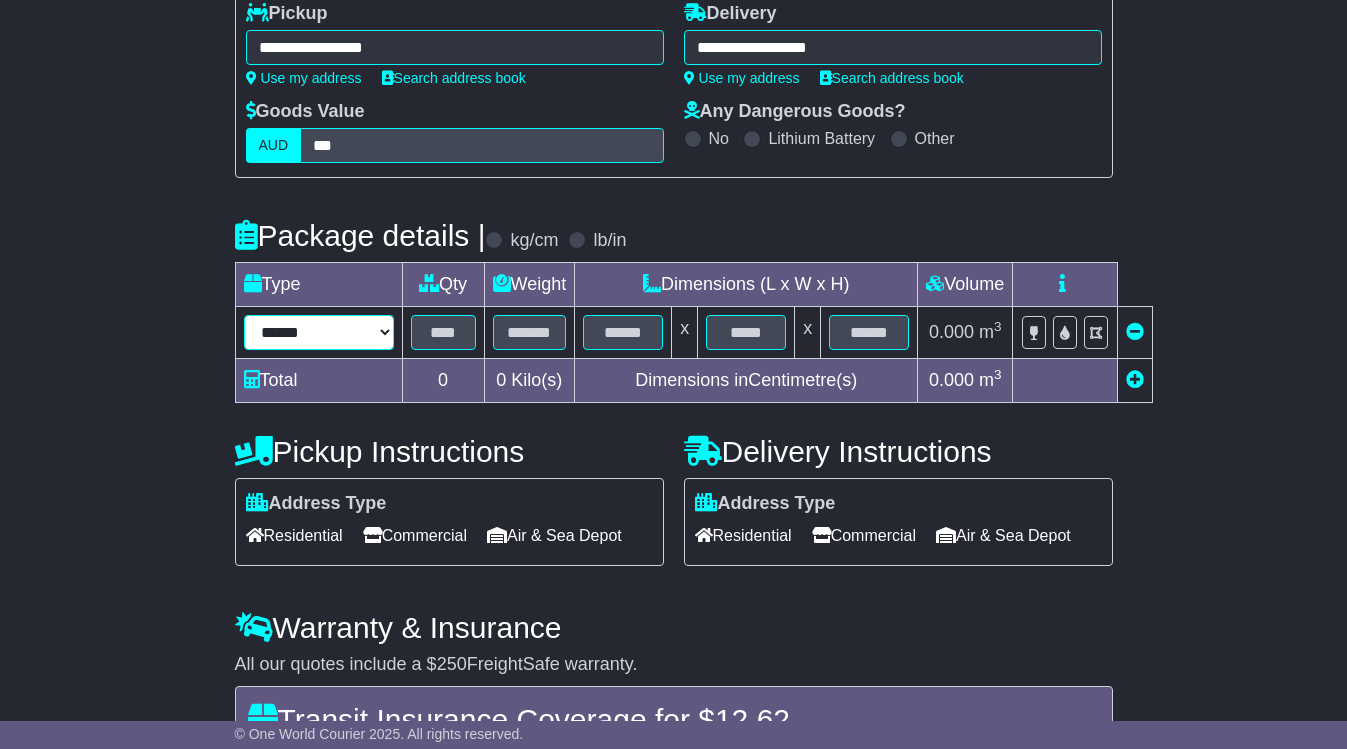 click on "****** ****** *** ******** ***** **** **** ****** *** *******" at bounding box center (319, 332) 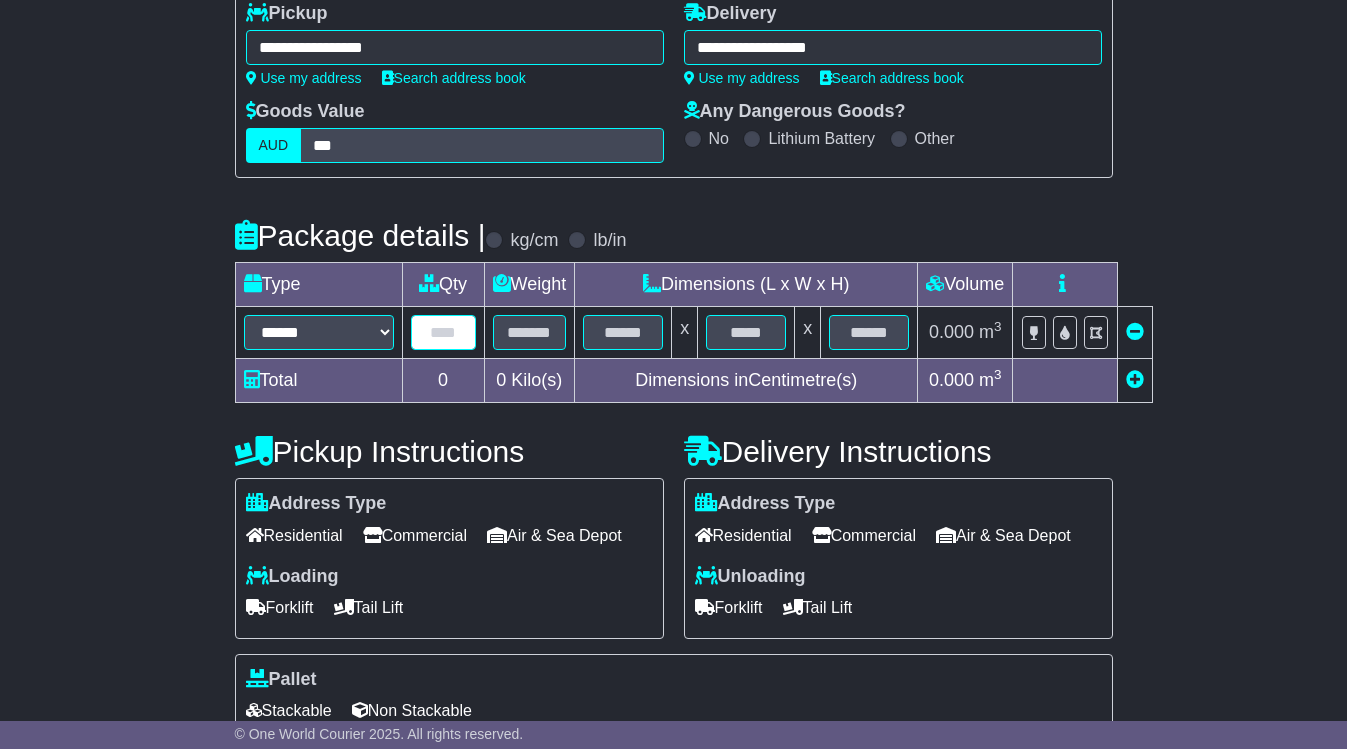 click at bounding box center [443, 332] 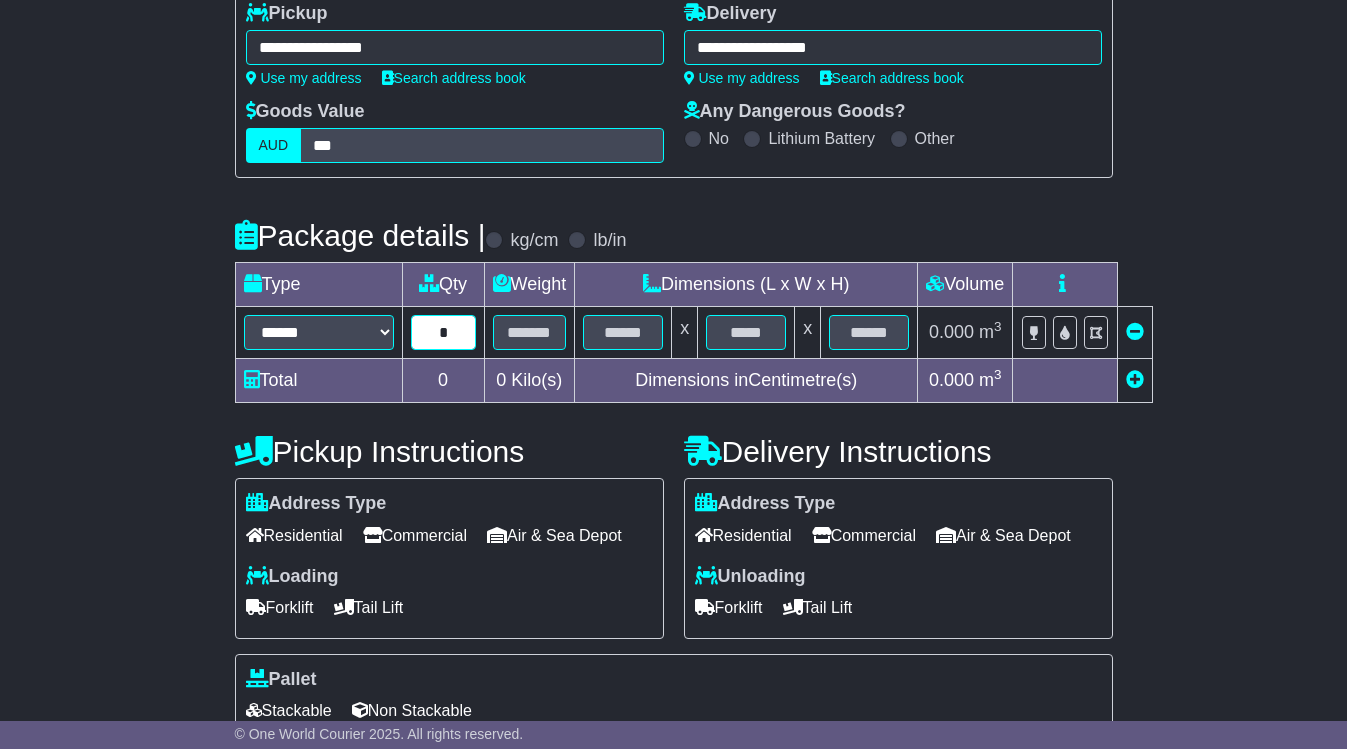 type on "*" 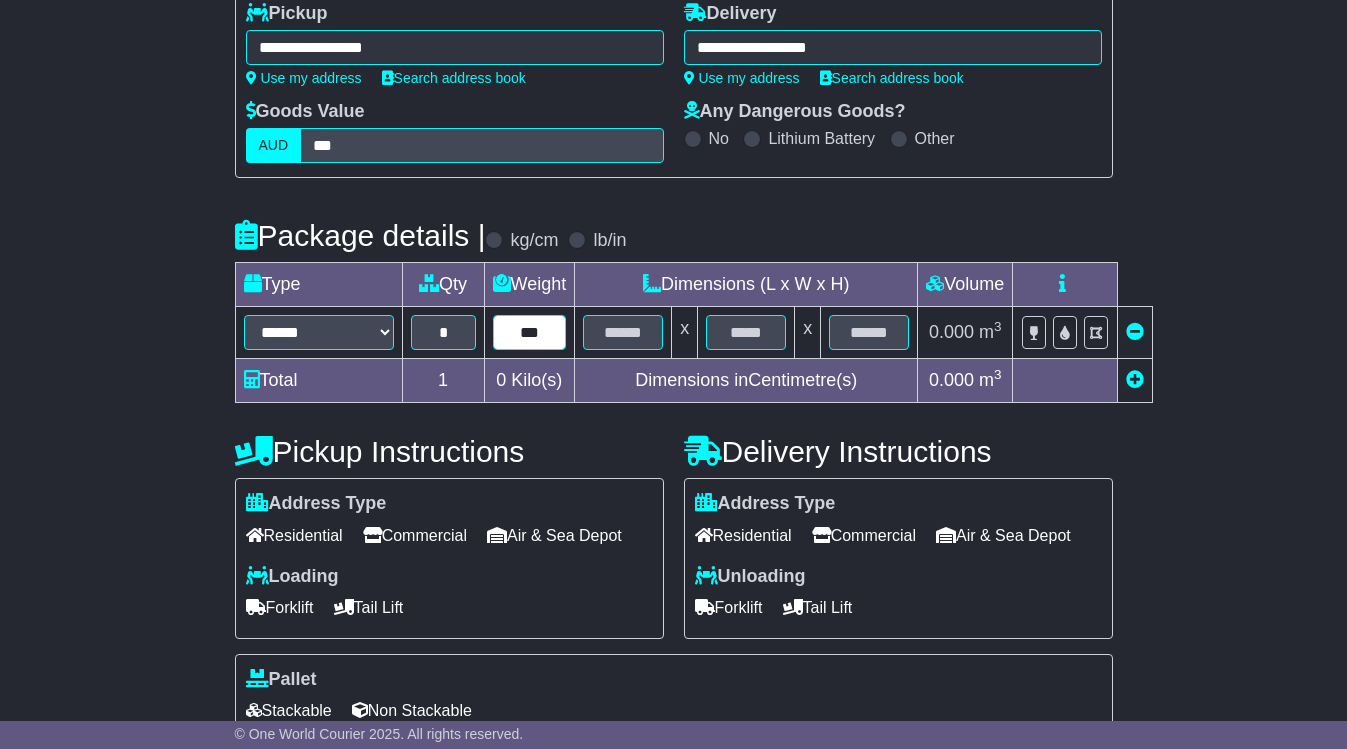 type on "***" 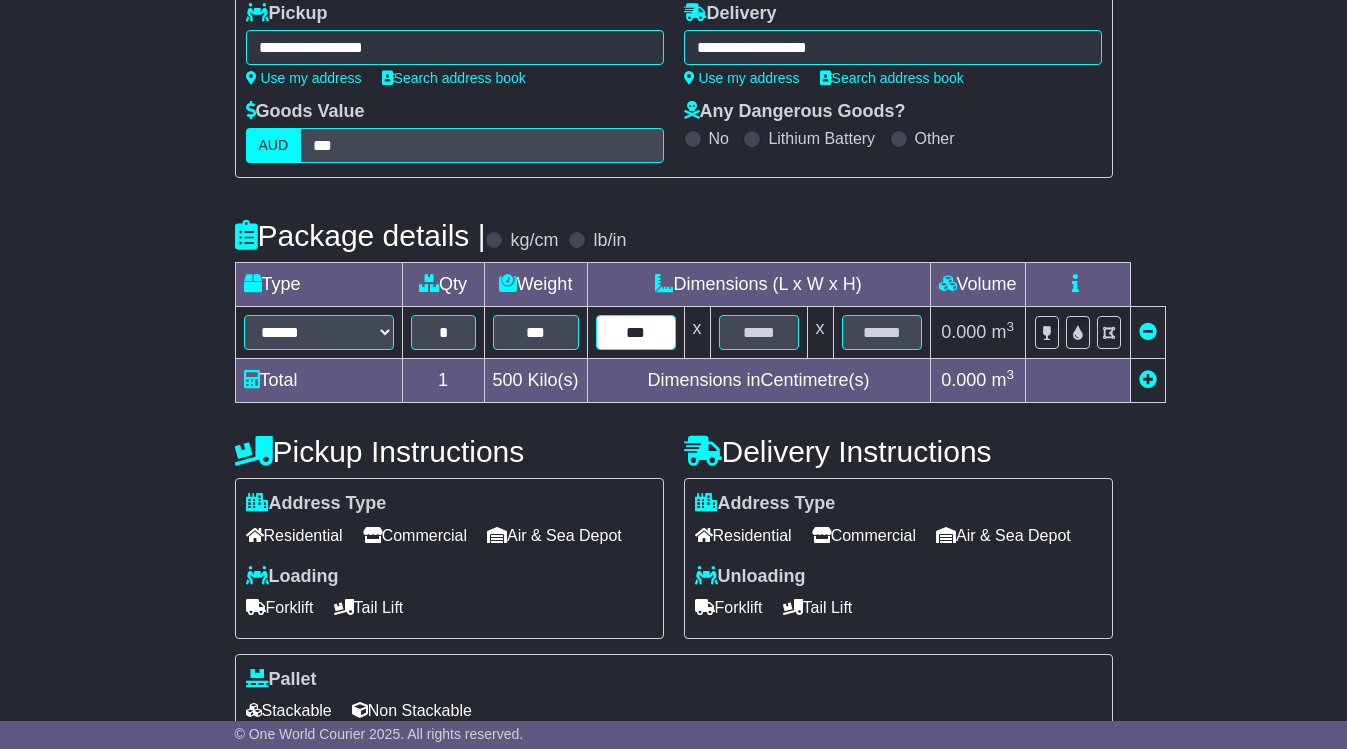 type on "***" 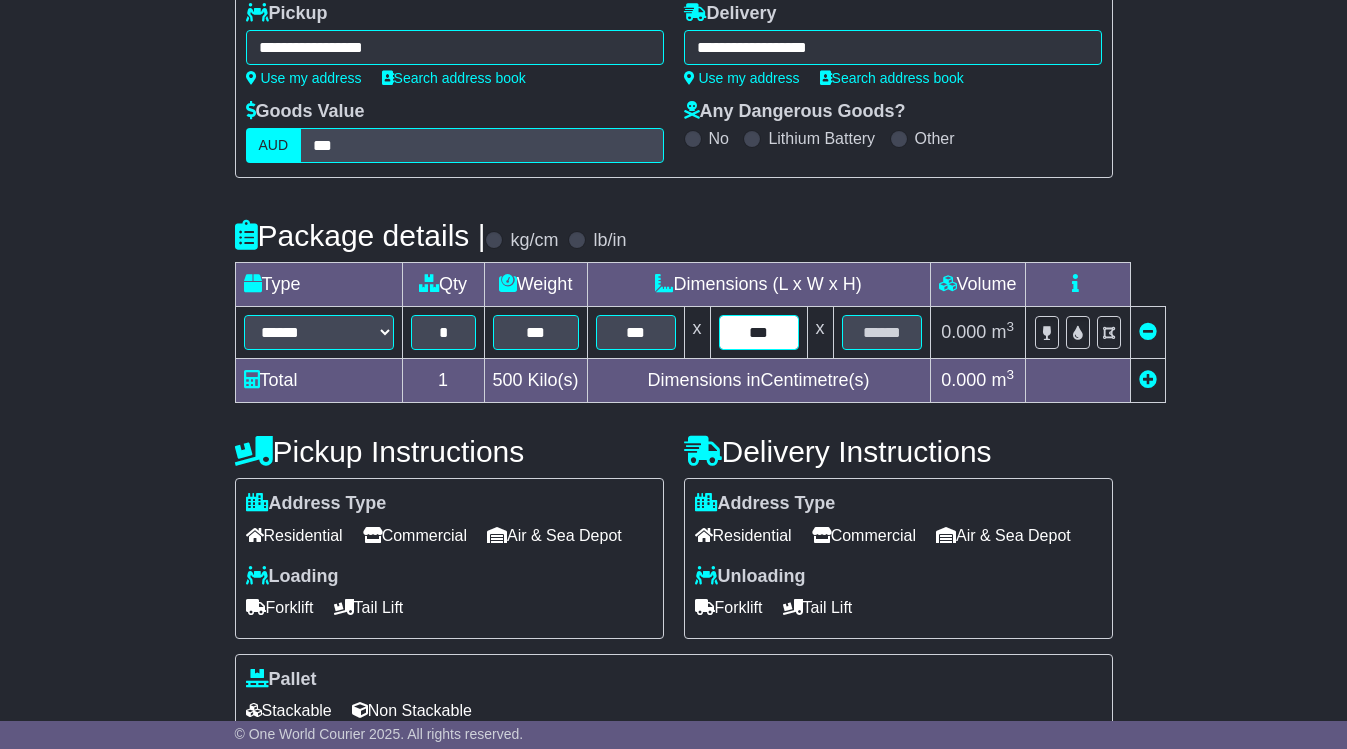 type on "***" 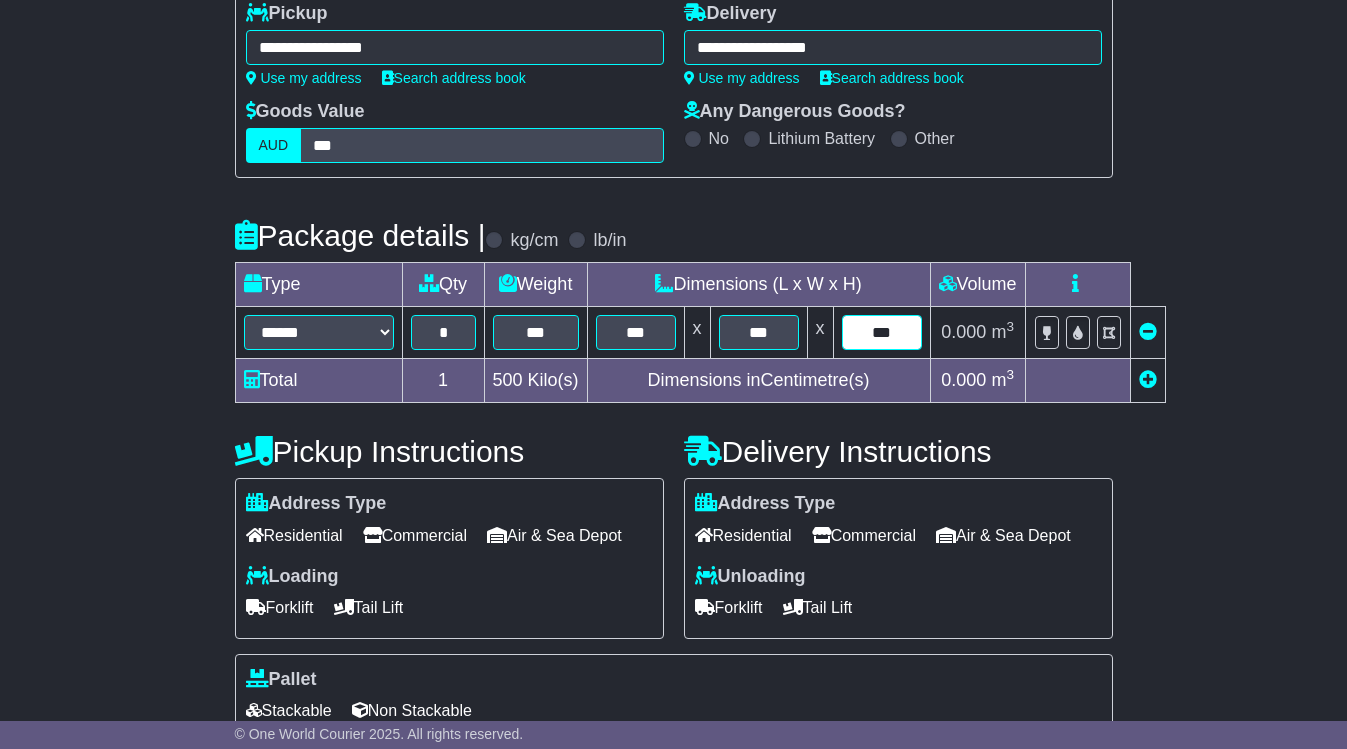 type on "***" 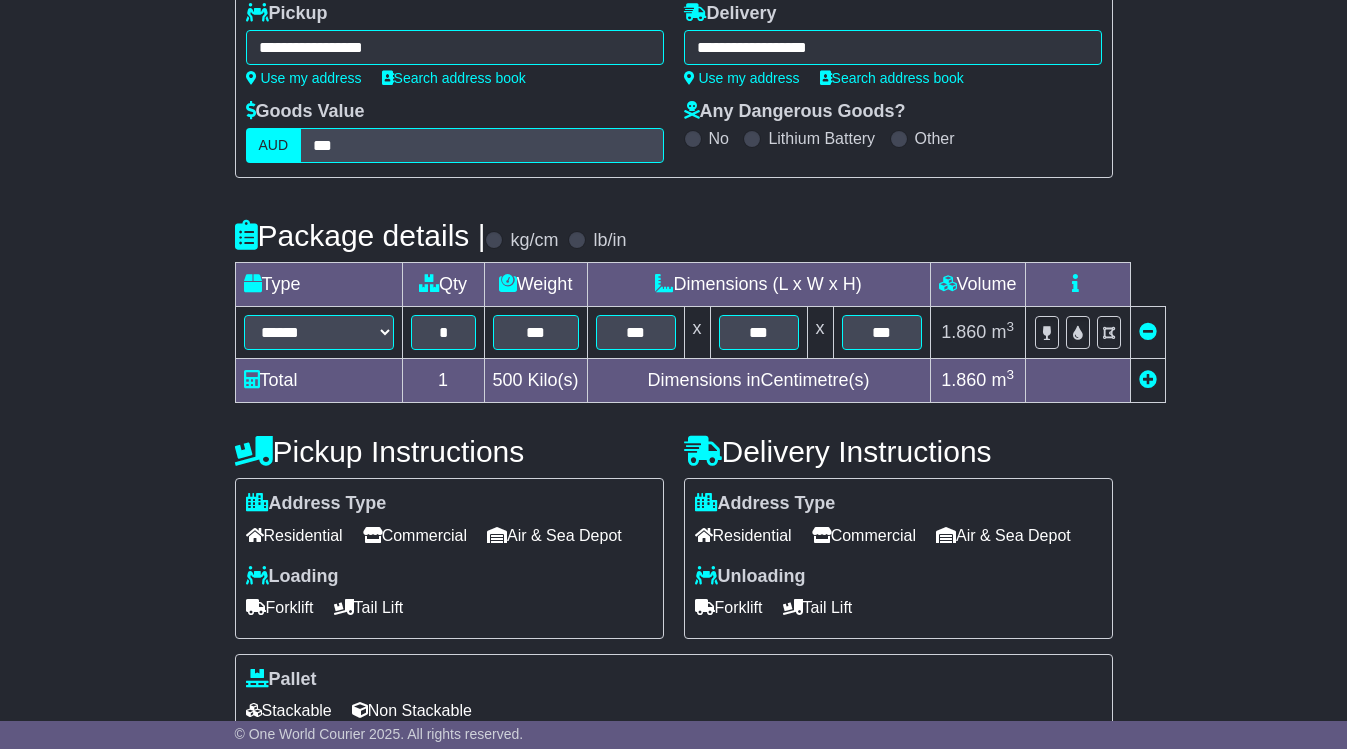 scroll, scrollTop: 735, scrollLeft: 0, axis: vertical 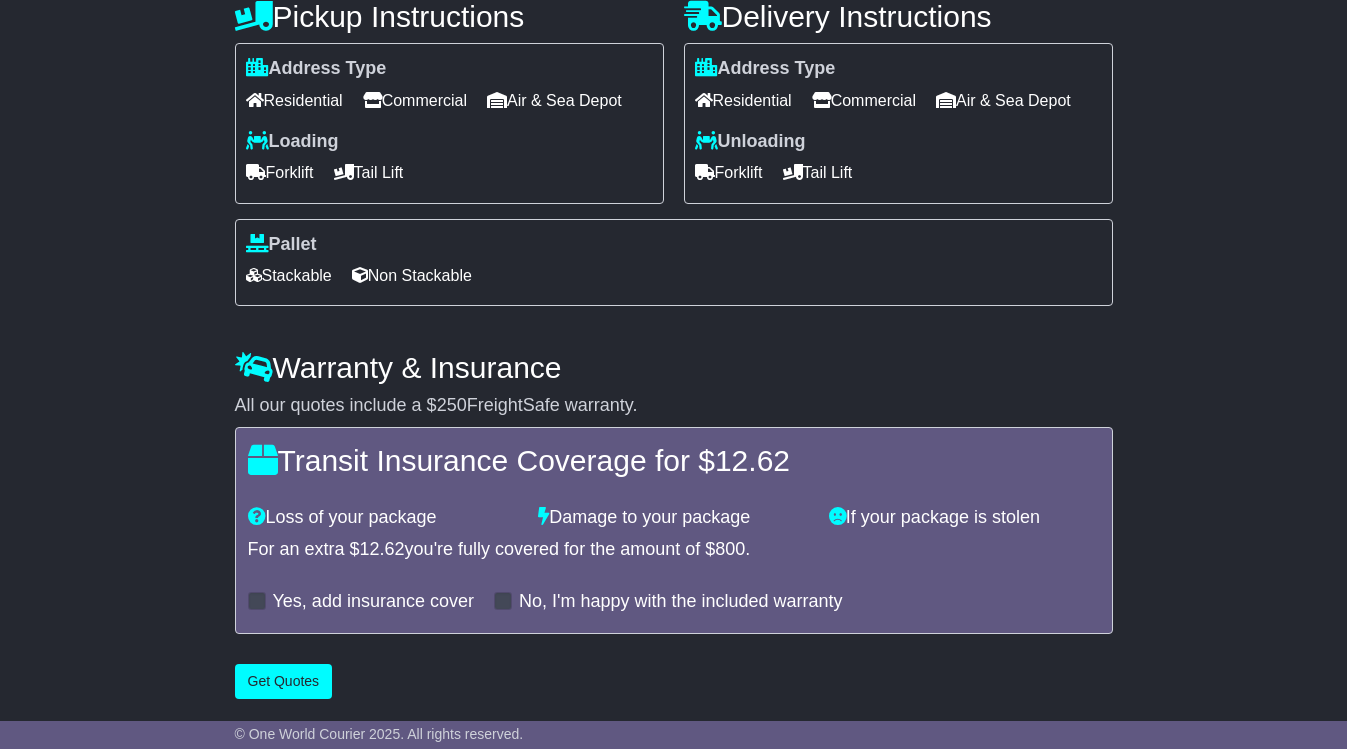 click on "Commercial" at bounding box center [415, 100] 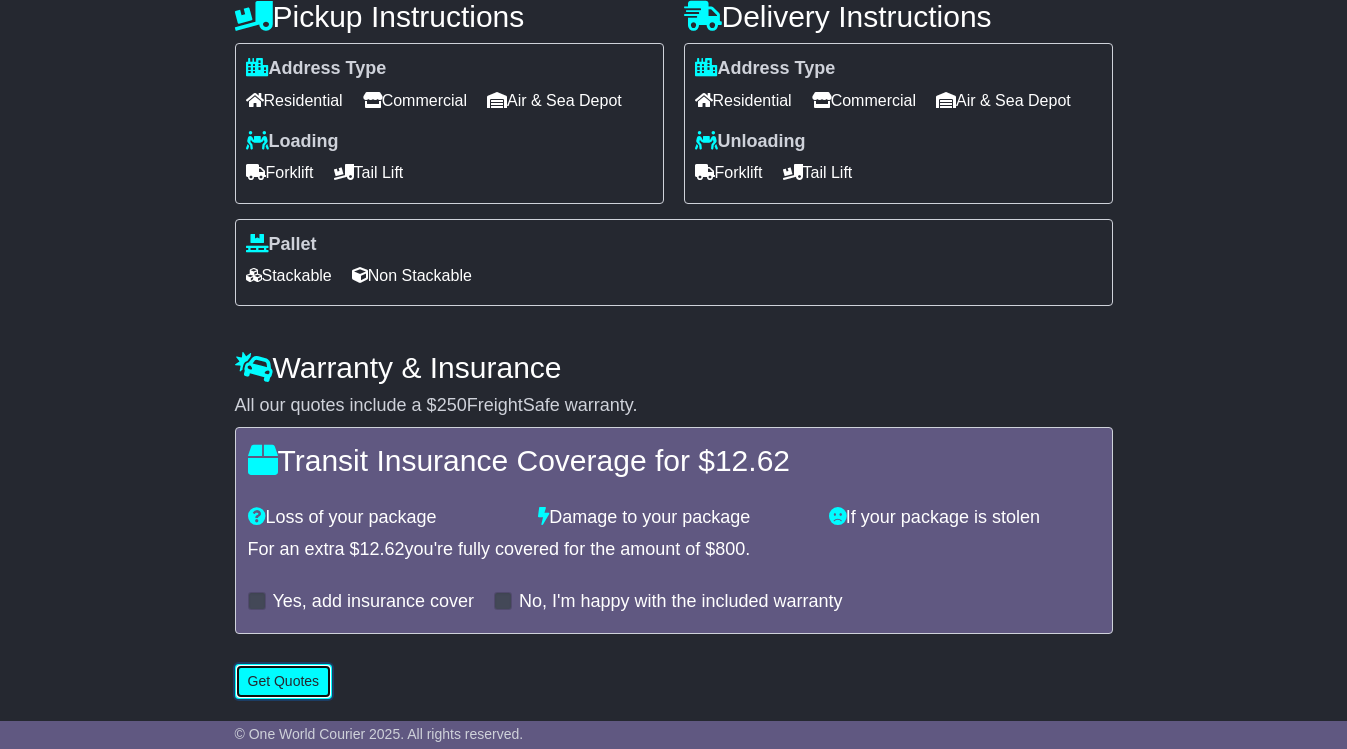 click on "Get Quotes" at bounding box center [284, 681] 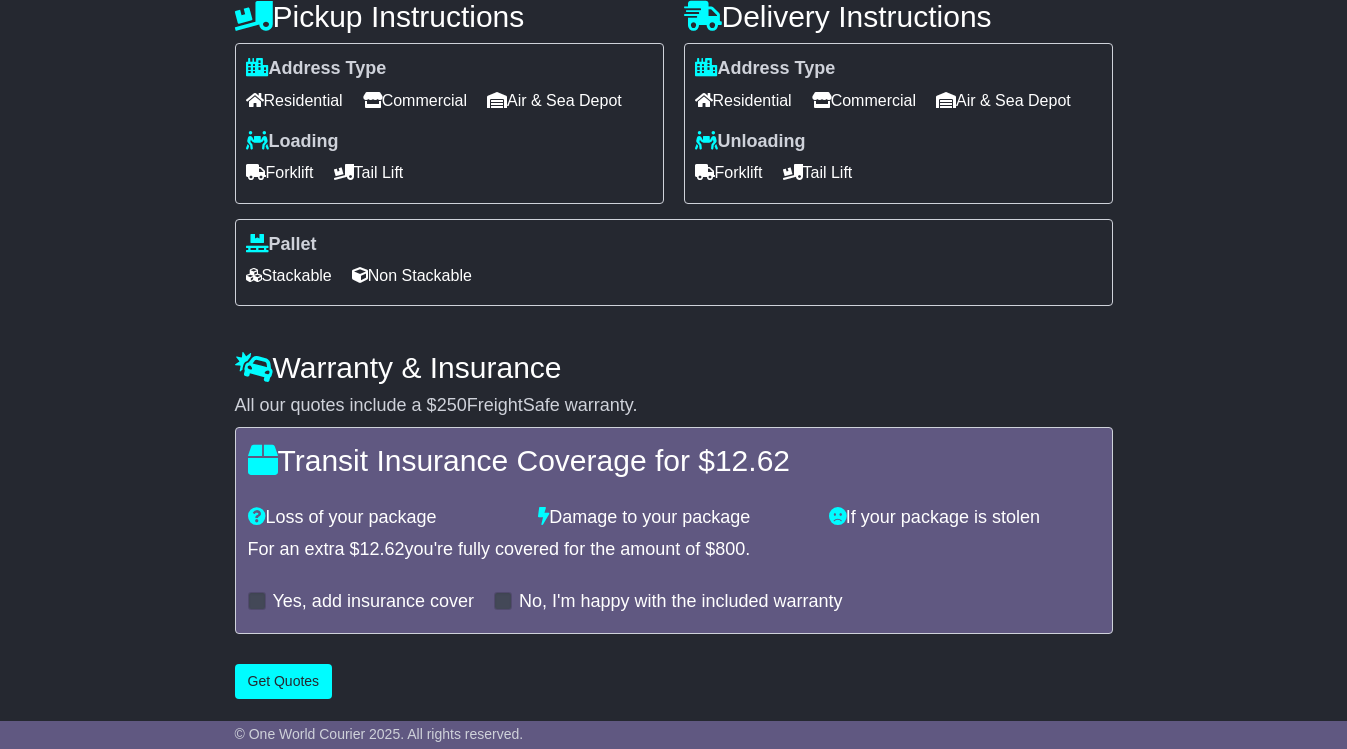 scroll, scrollTop: 0, scrollLeft: 0, axis: both 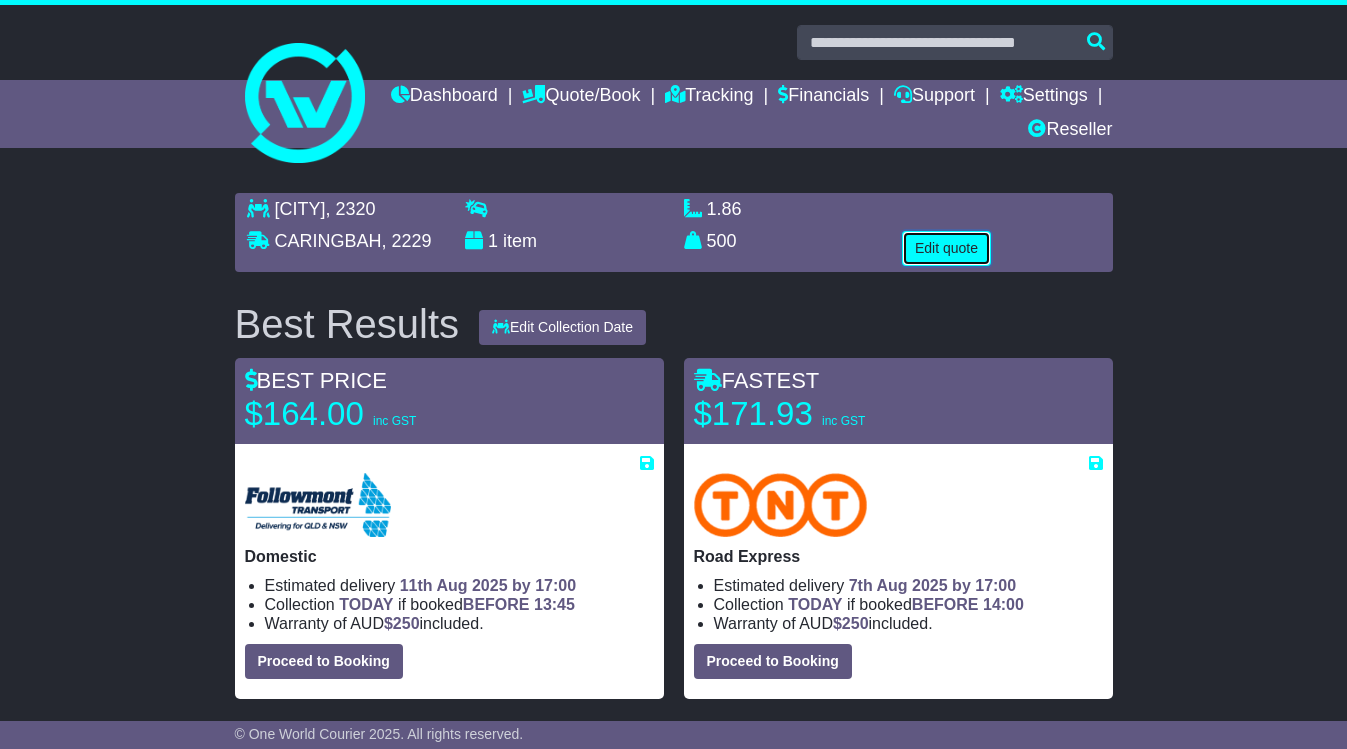 click on "Edit quote" at bounding box center (946, 248) 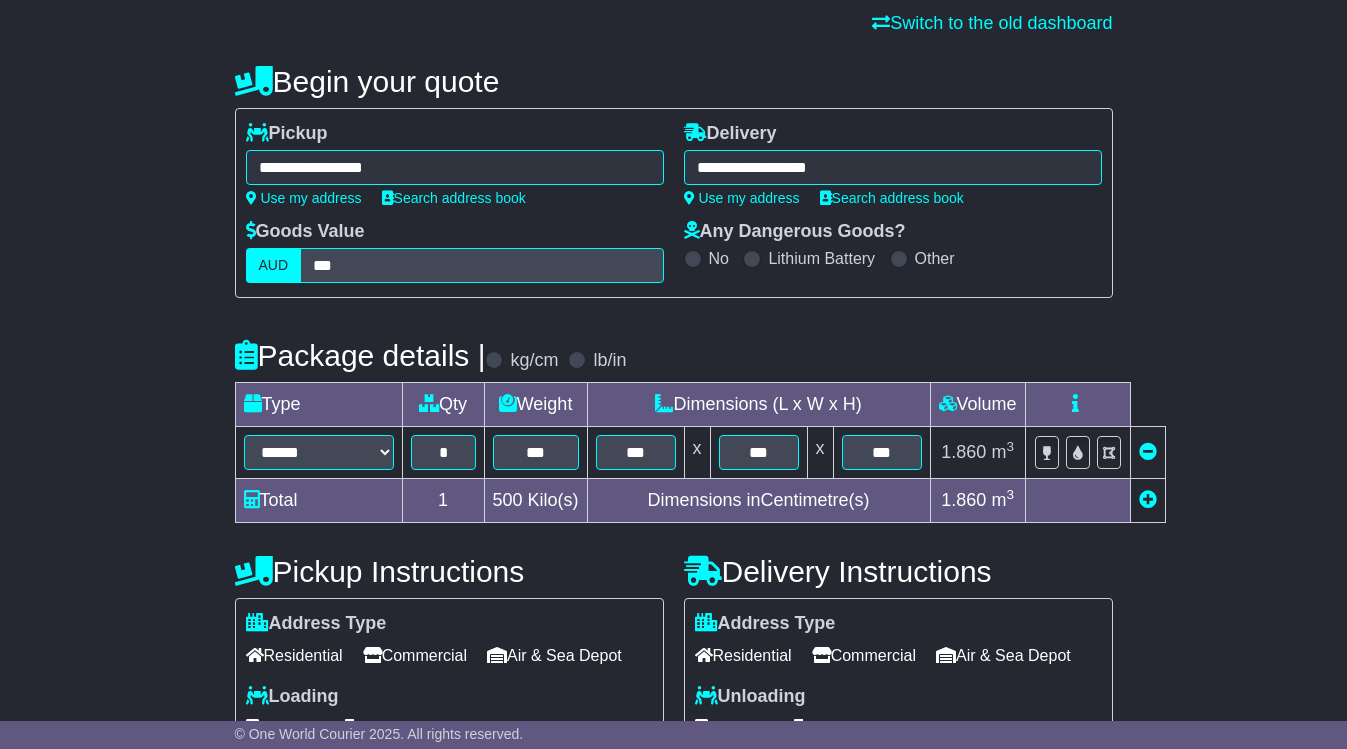 scroll, scrollTop: 200, scrollLeft: 0, axis: vertical 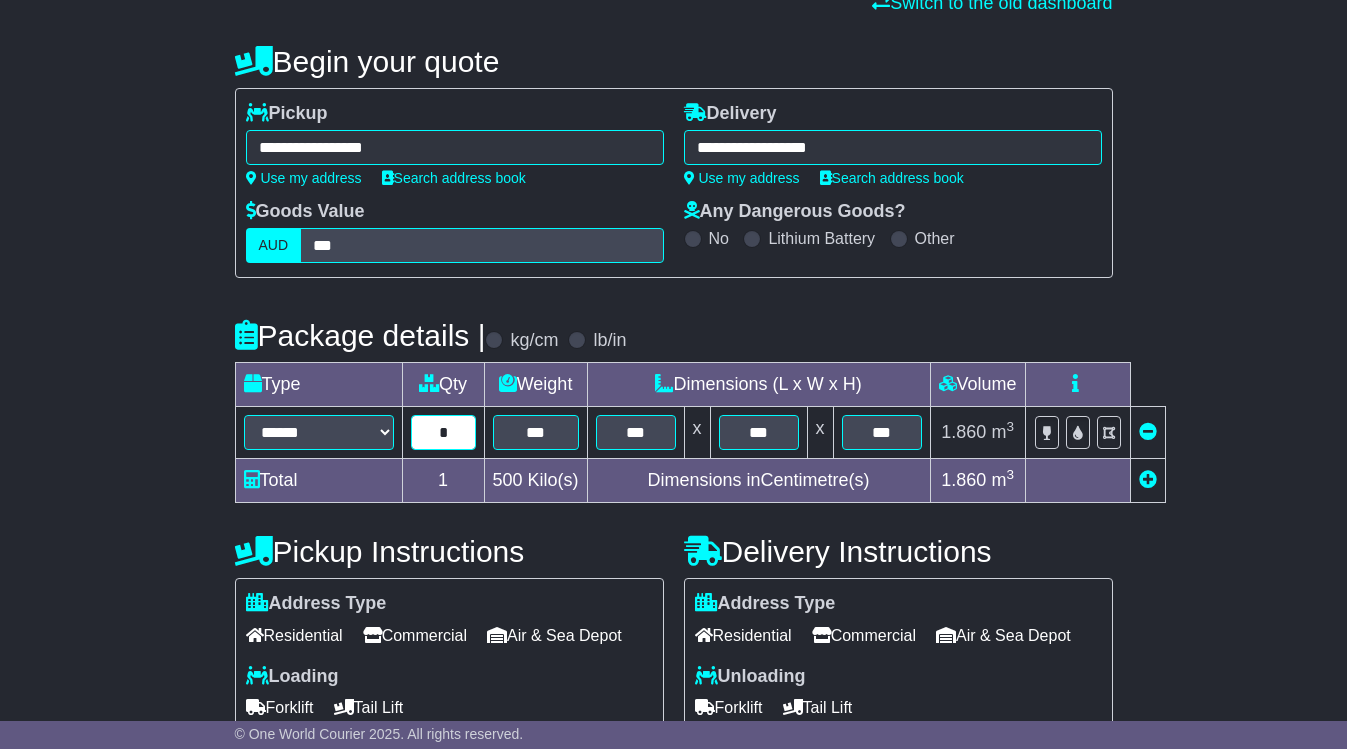 drag, startPoint x: 460, startPoint y: 428, endPoint x: 389, endPoint y: 431, distance: 71.063354 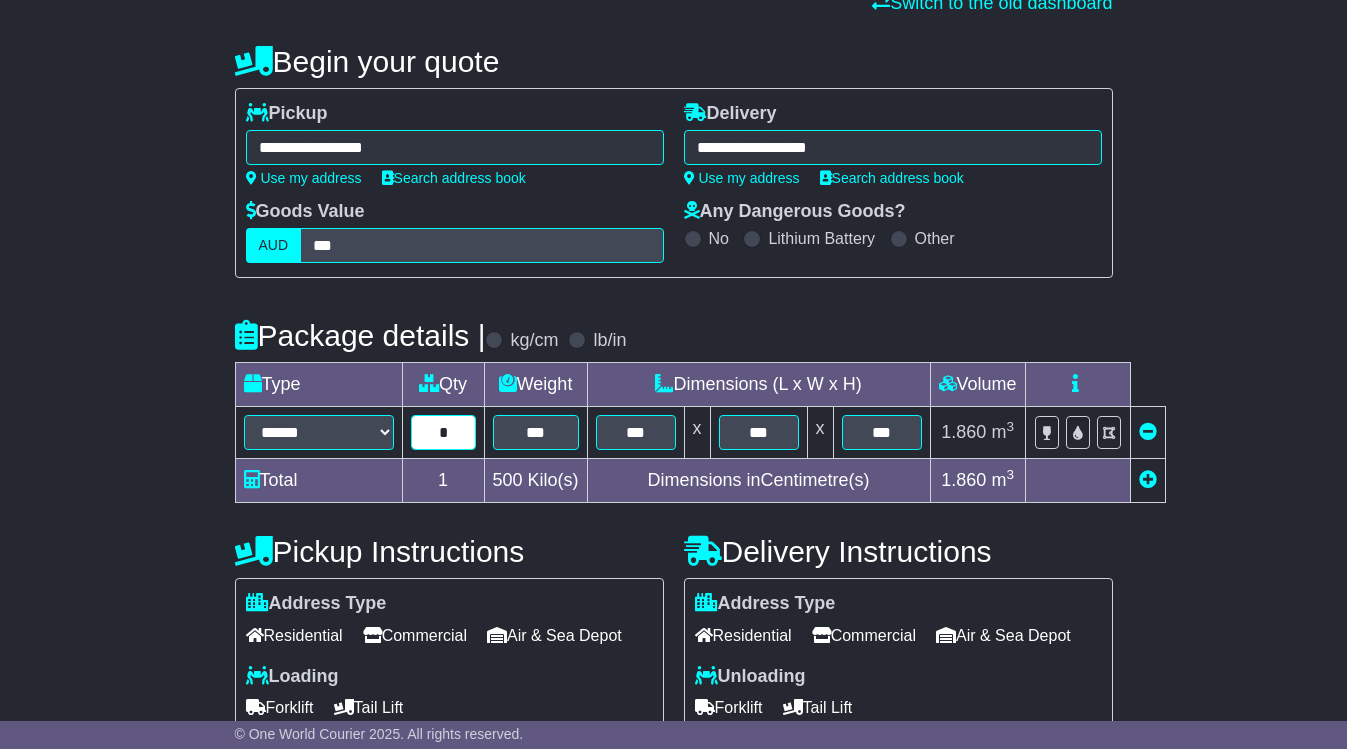 type on "*" 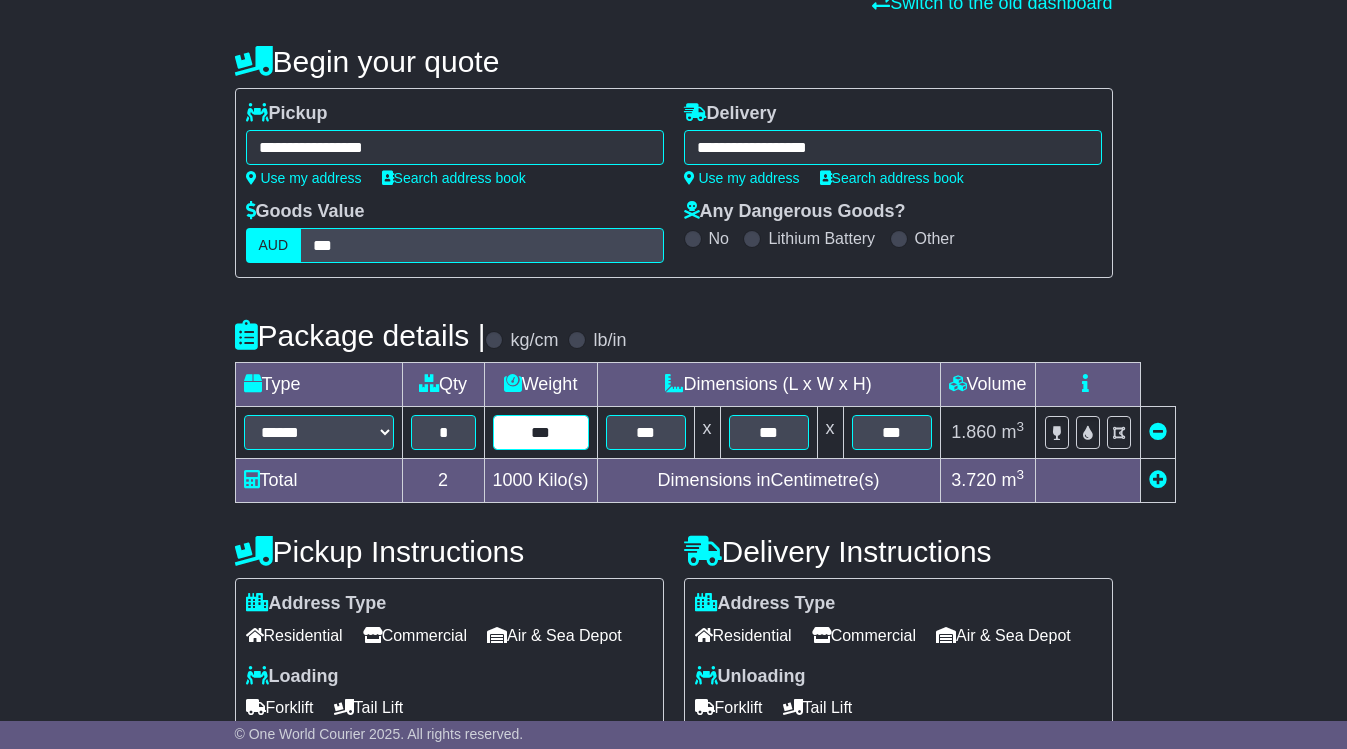 type on "***" 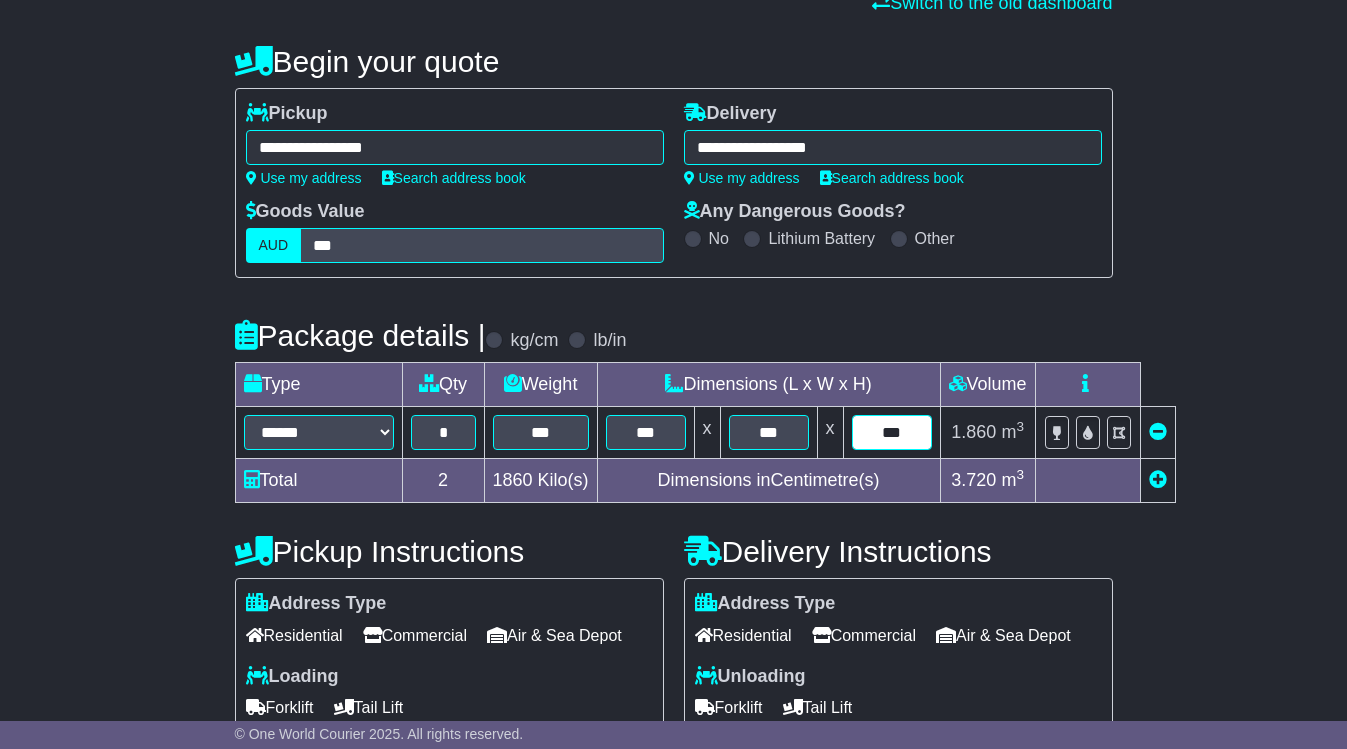 type on "***" 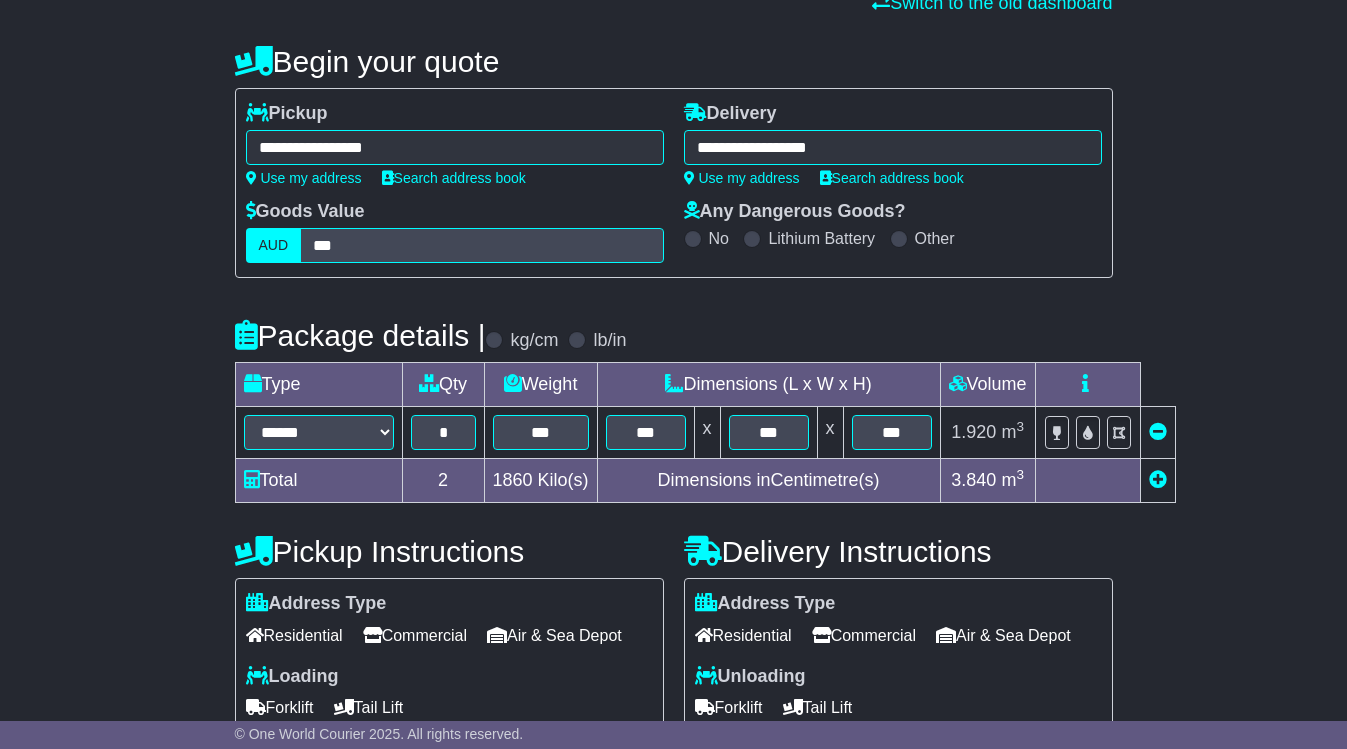 scroll, scrollTop: 772, scrollLeft: 0, axis: vertical 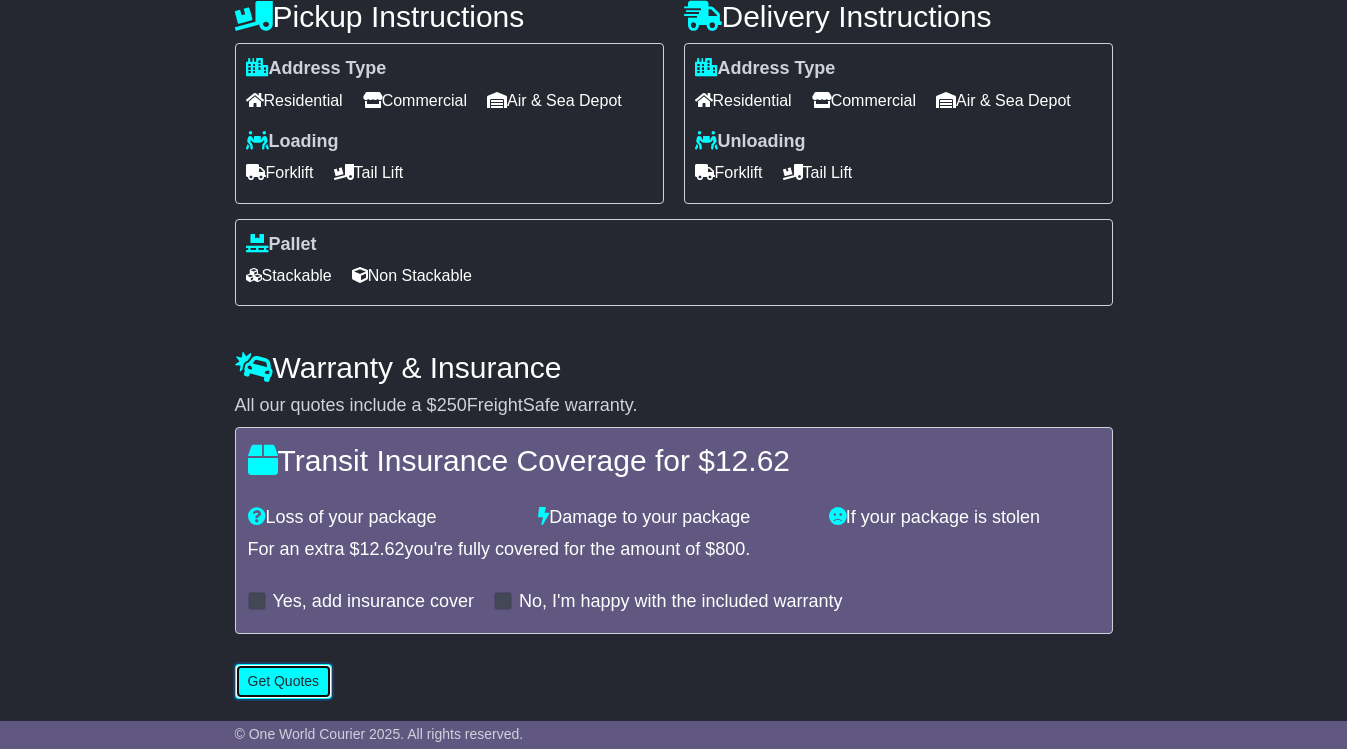 click on "Get Quotes" at bounding box center (284, 681) 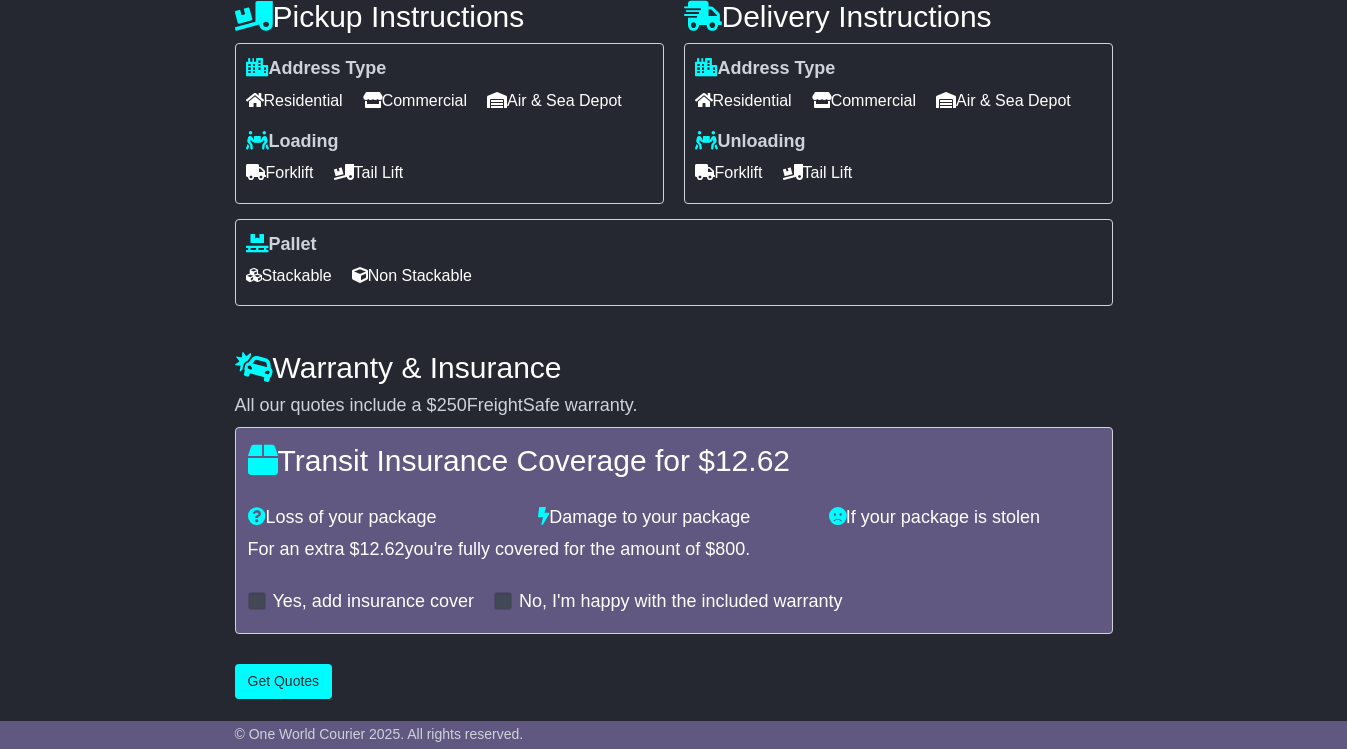 scroll, scrollTop: 0, scrollLeft: 0, axis: both 